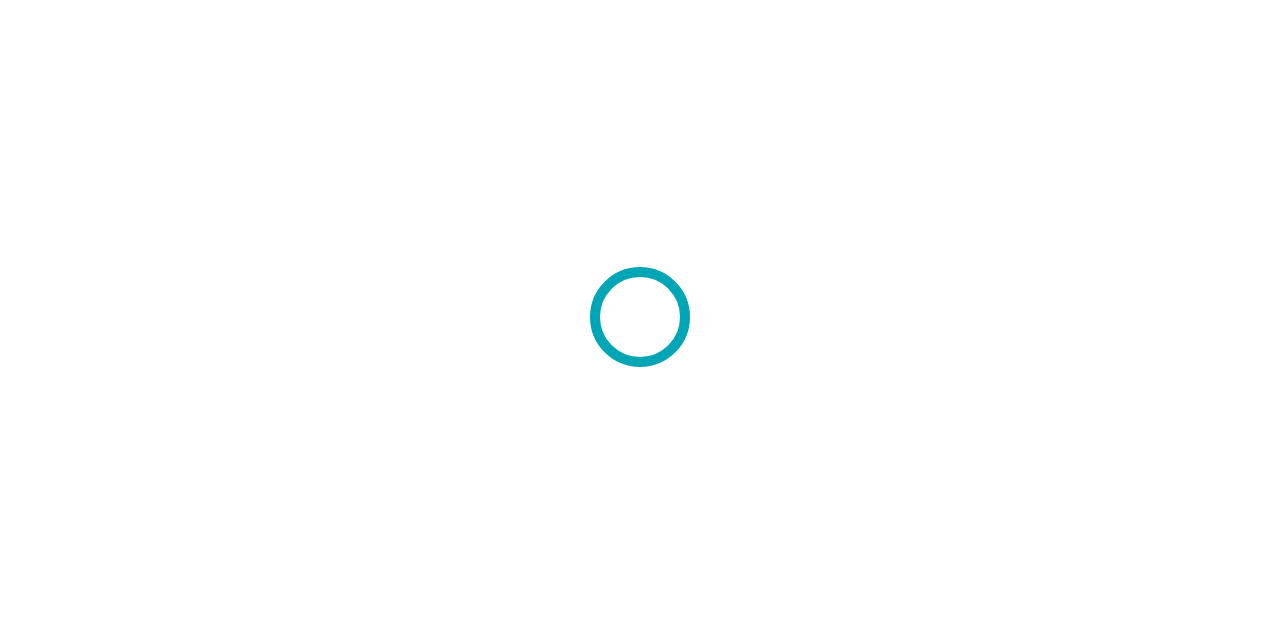 scroll, scrollTop: 0, scrollLeft: 0, axis: both 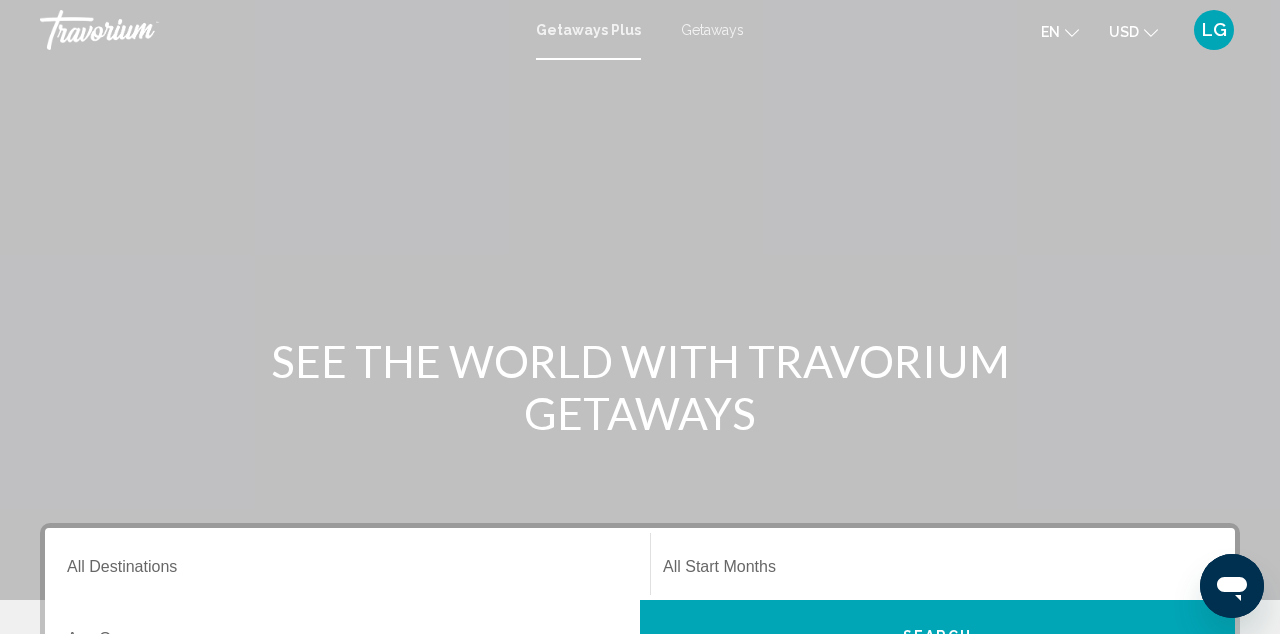 click on "Destination All Destinations" at bounding box center (347, 571) 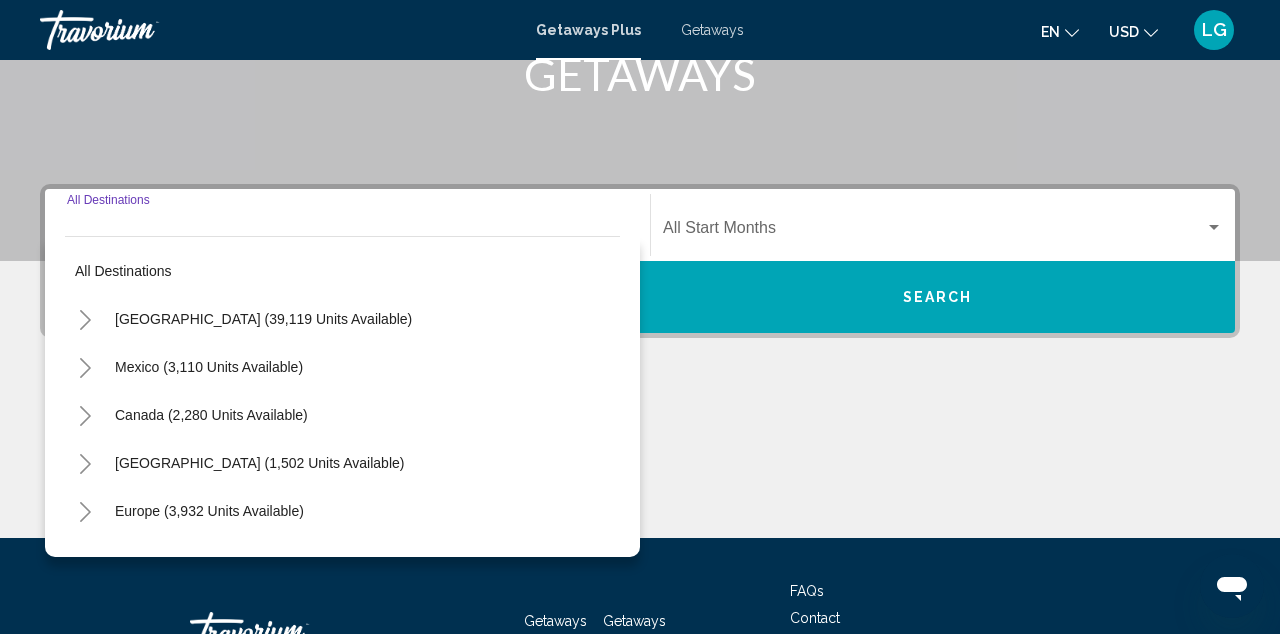 scroll, scrollTop: 393, scrollLeft: 0, axis: vertical 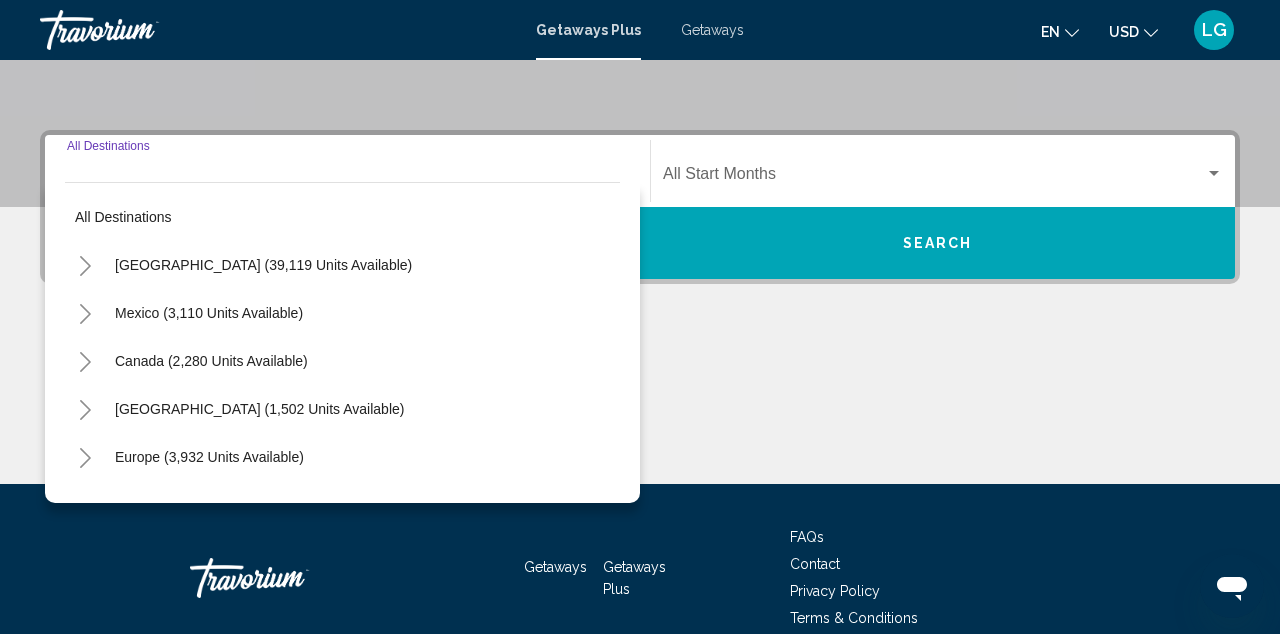 click on "[GEOGRAPHIC_DATA] (1,502 units available)" at bounding box center (209, 457) 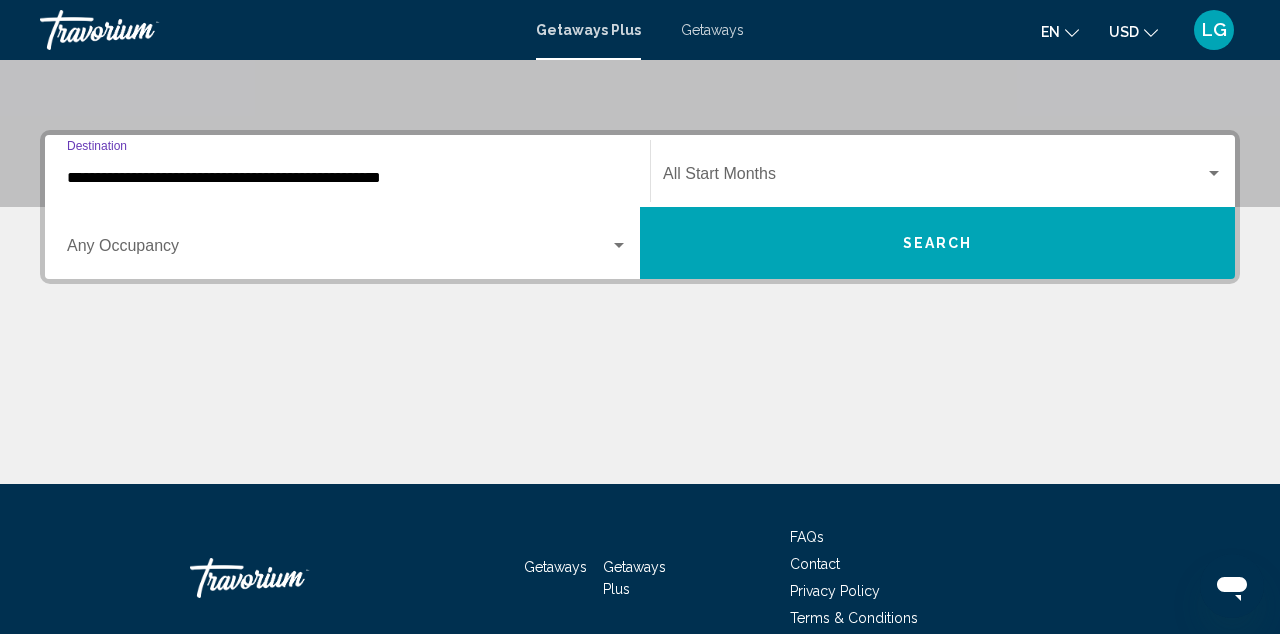 click at bounding box center [338, 250] 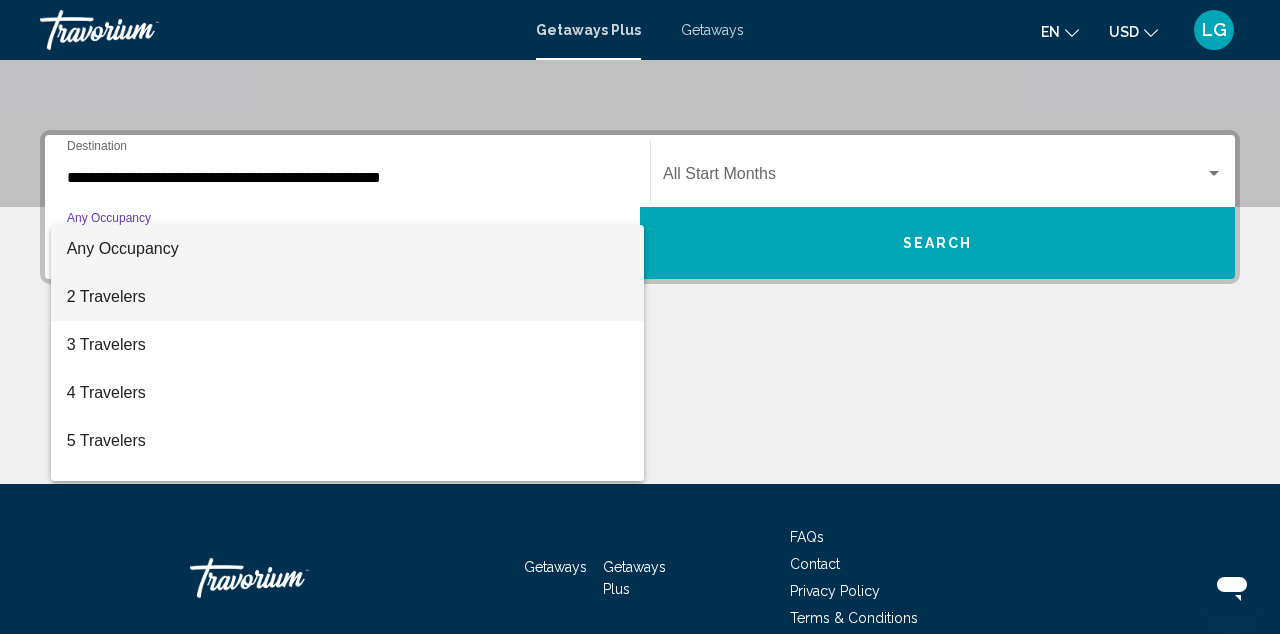 click on "2 Travelers" at bounding box center [347, 297] 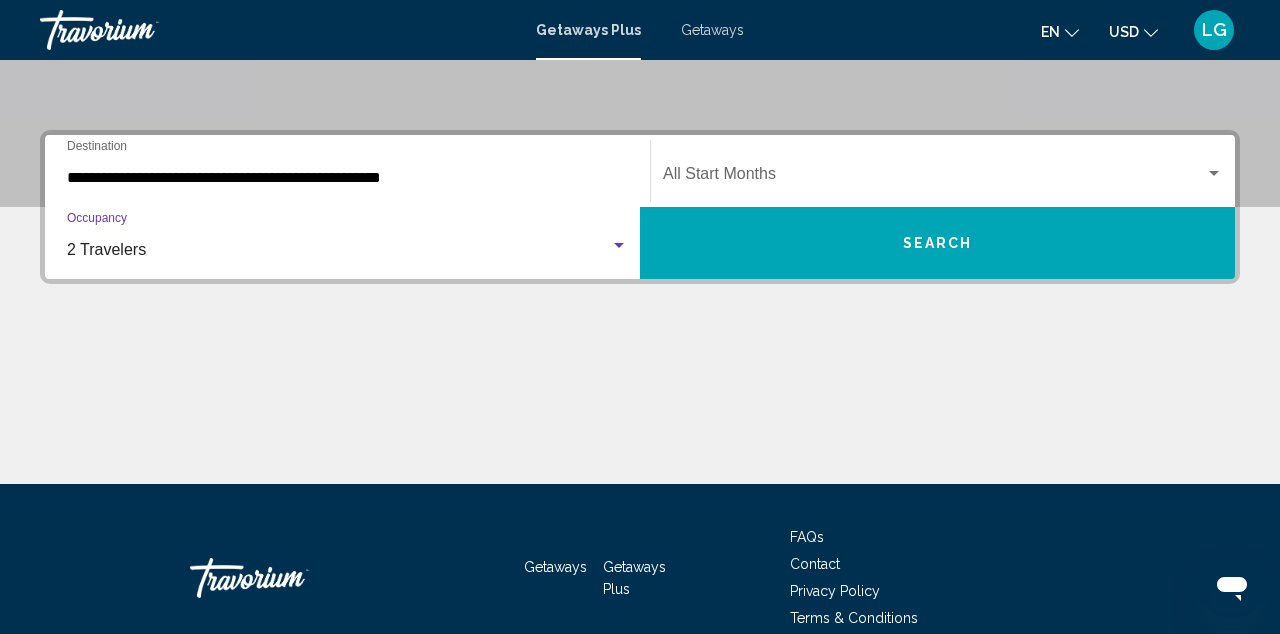 click at bounding box center [934, 178] 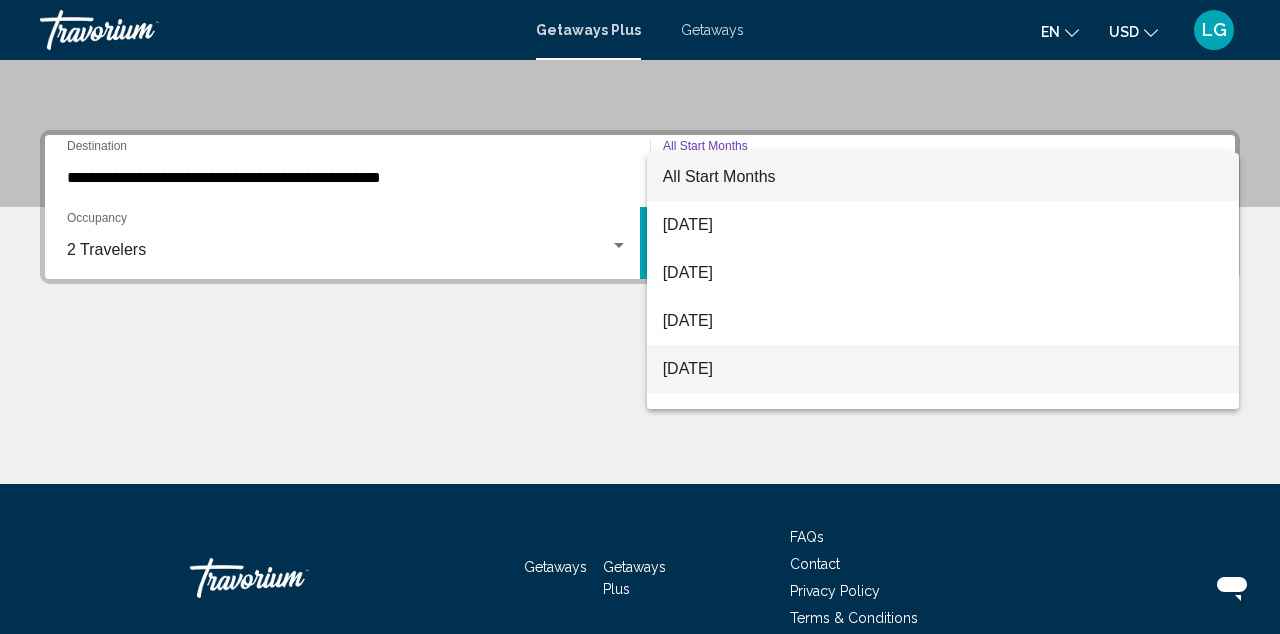 click on "[DATE]" at bounding box center [943, 369] 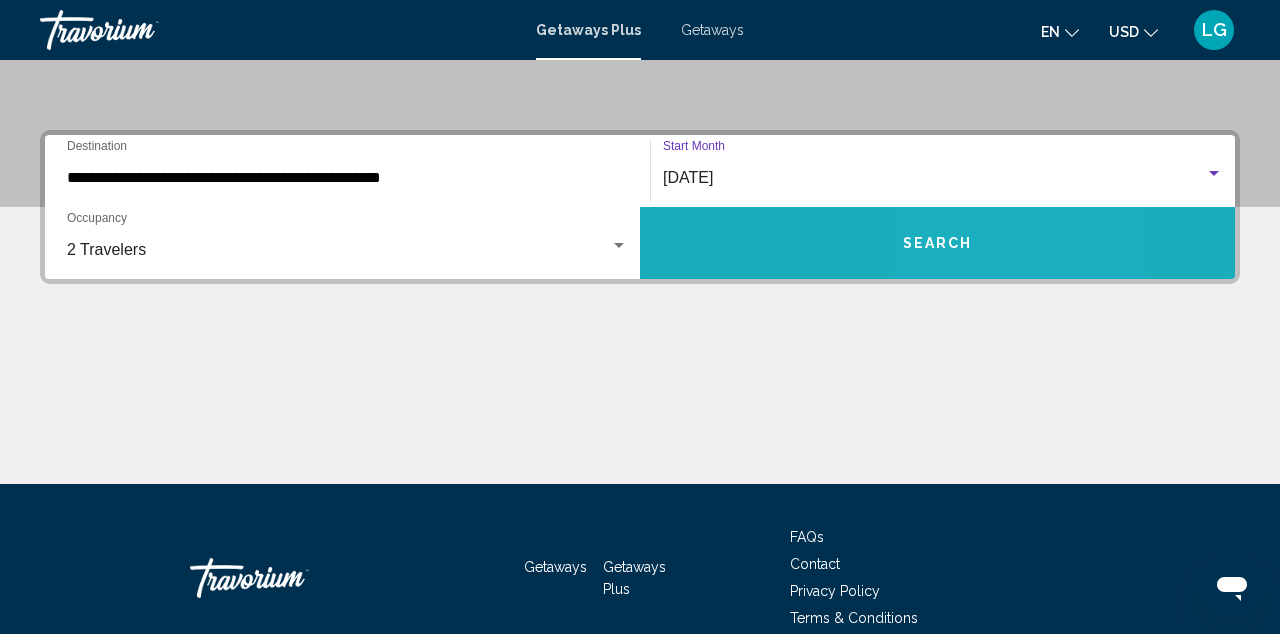 click on "Search" at bounding box center (938, 244) 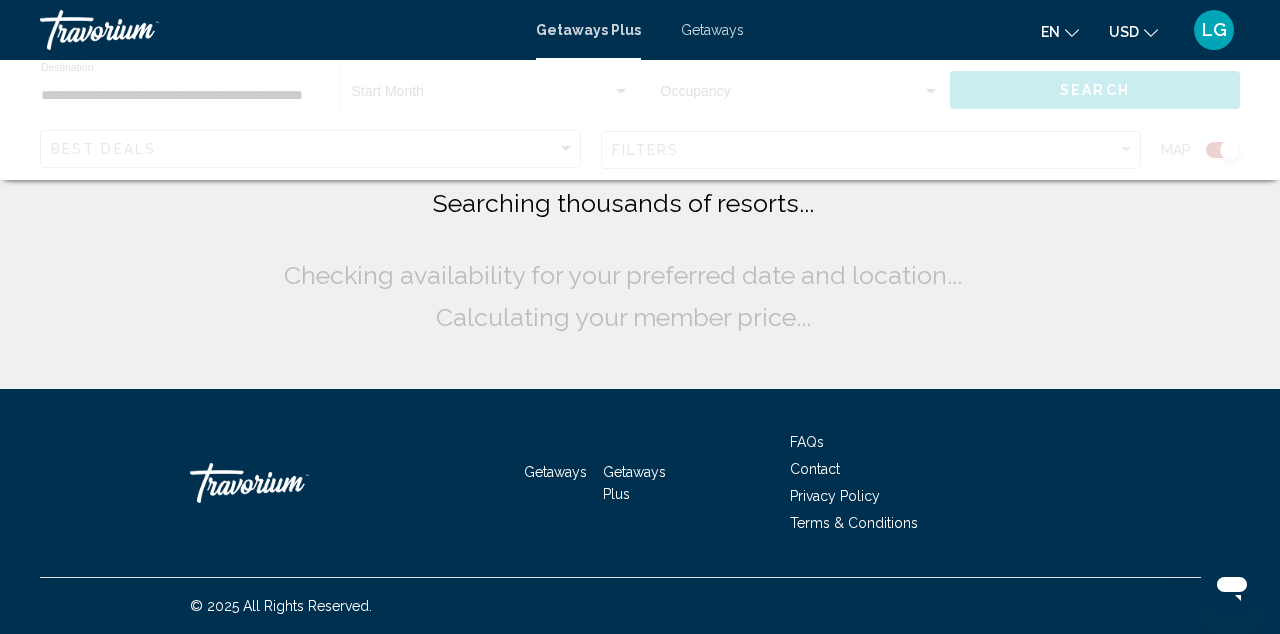 scroll, scrollTop: 0, scrollLeft: 0, axis: both 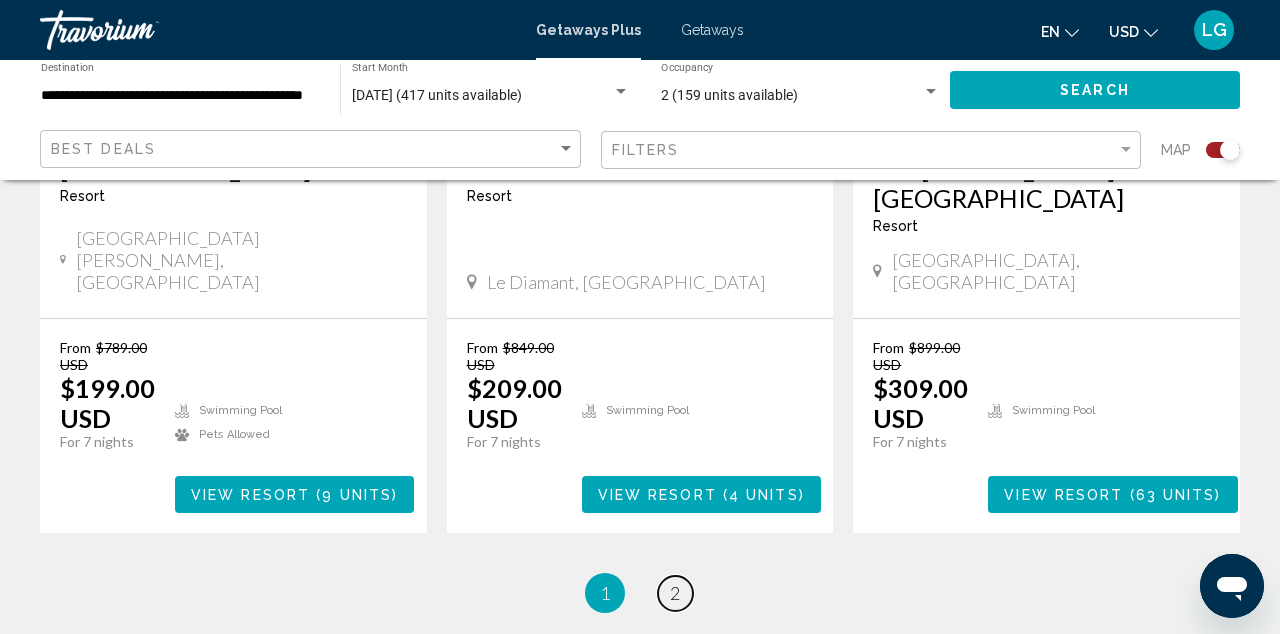 click on "page  2" at bounding box center (675, 593) 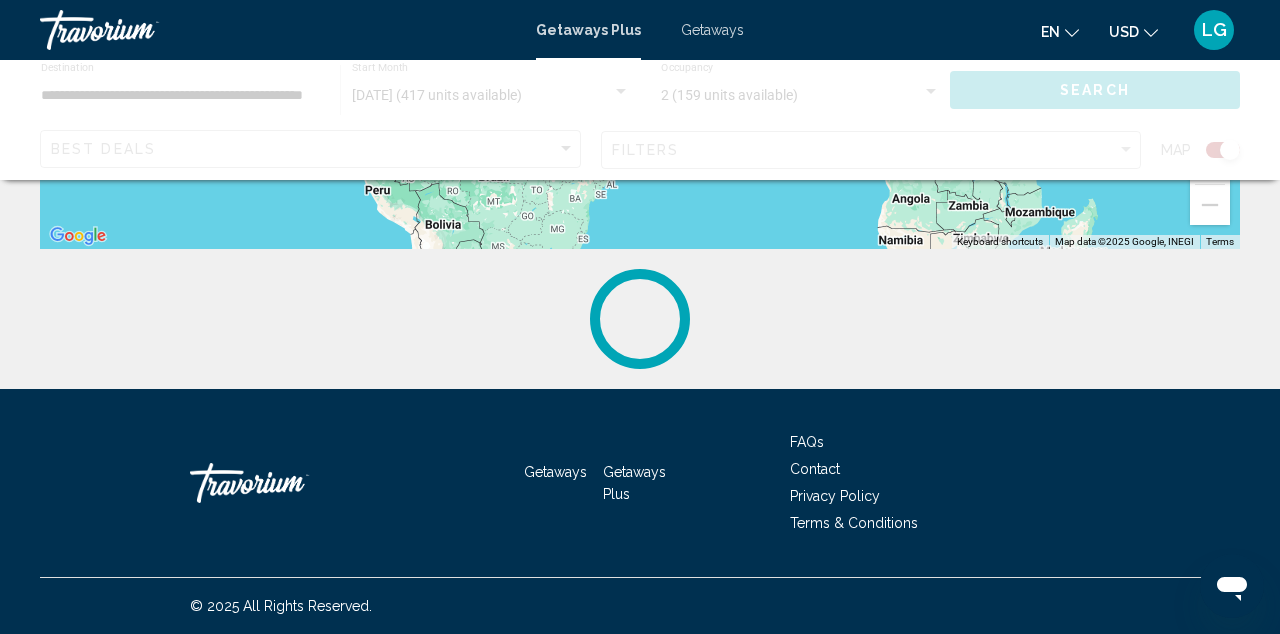 scroll, scrollTop: 0, scrollLeft: 0, axis: both 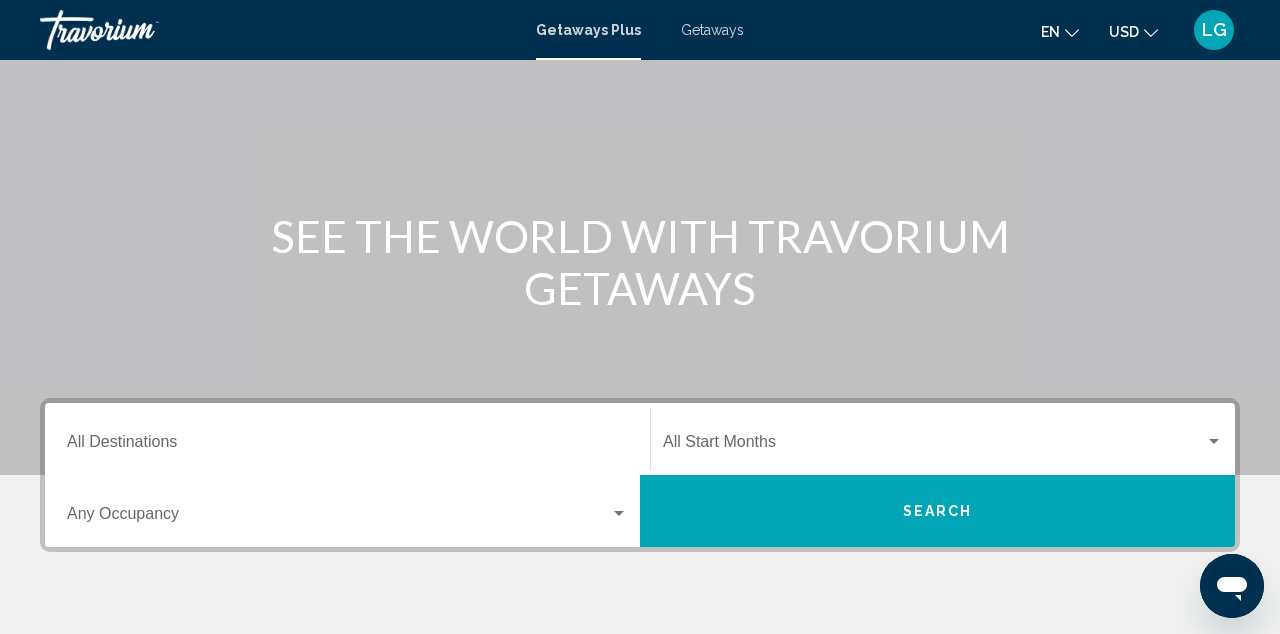 click on "Destination All Destinations" at bounding box center [347, 446] 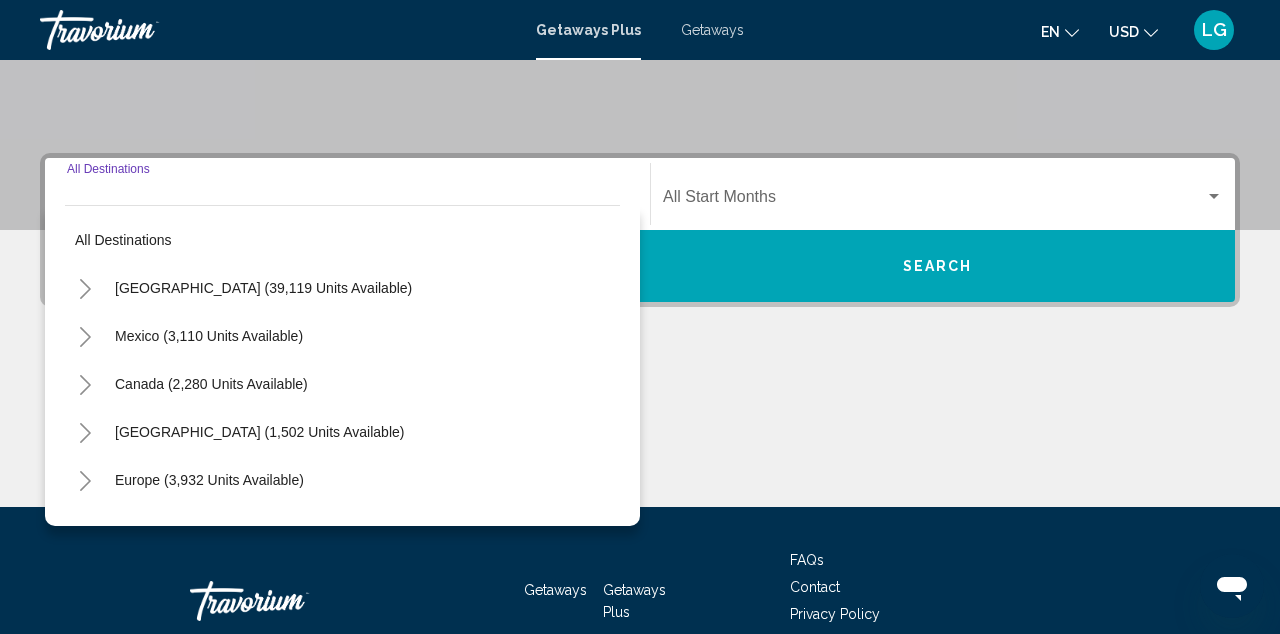 scroll, scrollTop: 393, scrollLeft: 0, axis: vertical 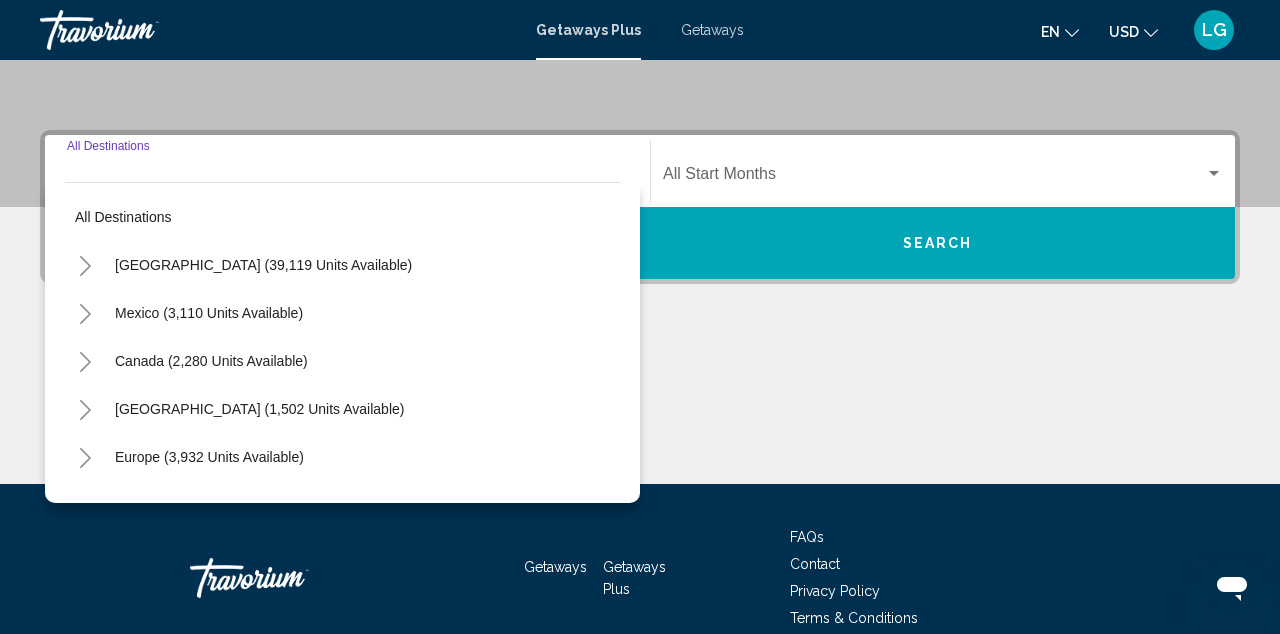 click on "[GEOGRAPHIC_DATA] (1,502 units available)" at bounding box center [209, 457] 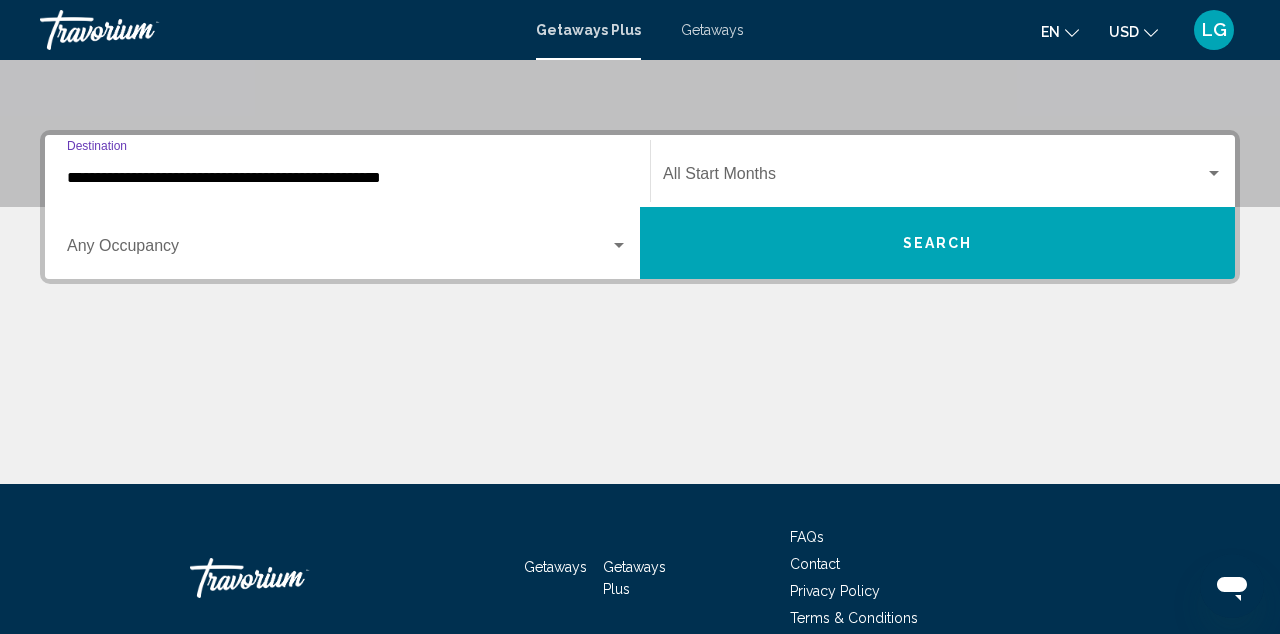 click at bounding box center (338, 250) 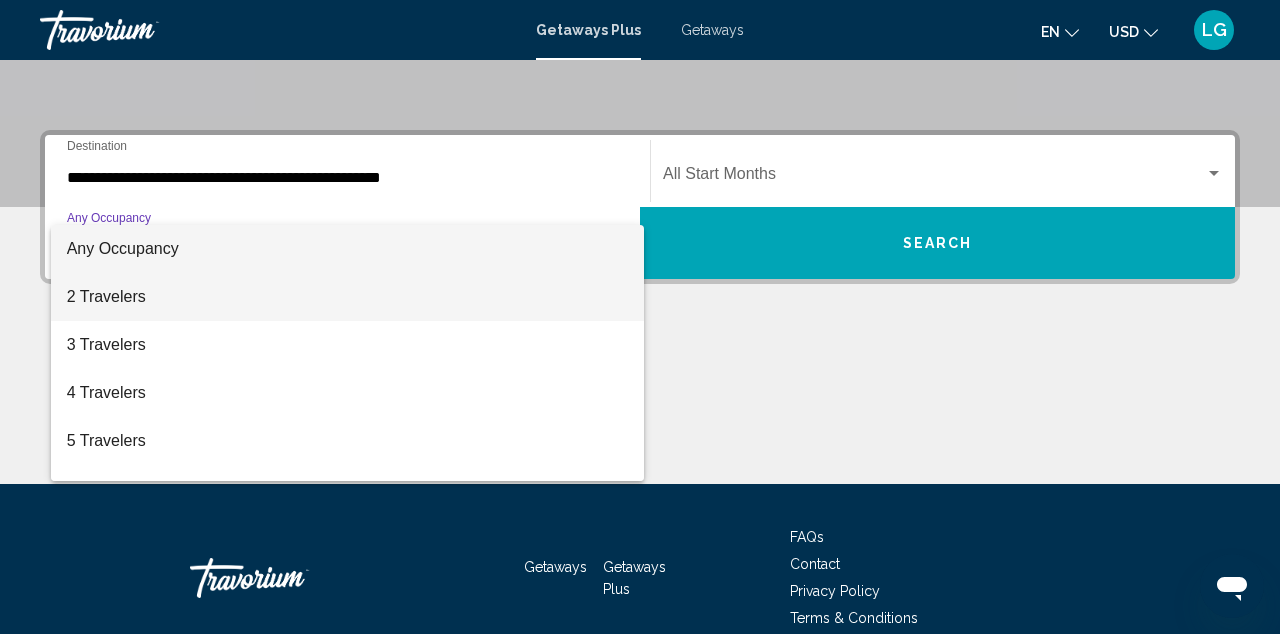 click on "2 Travelers" at bounding box center (347, 297) 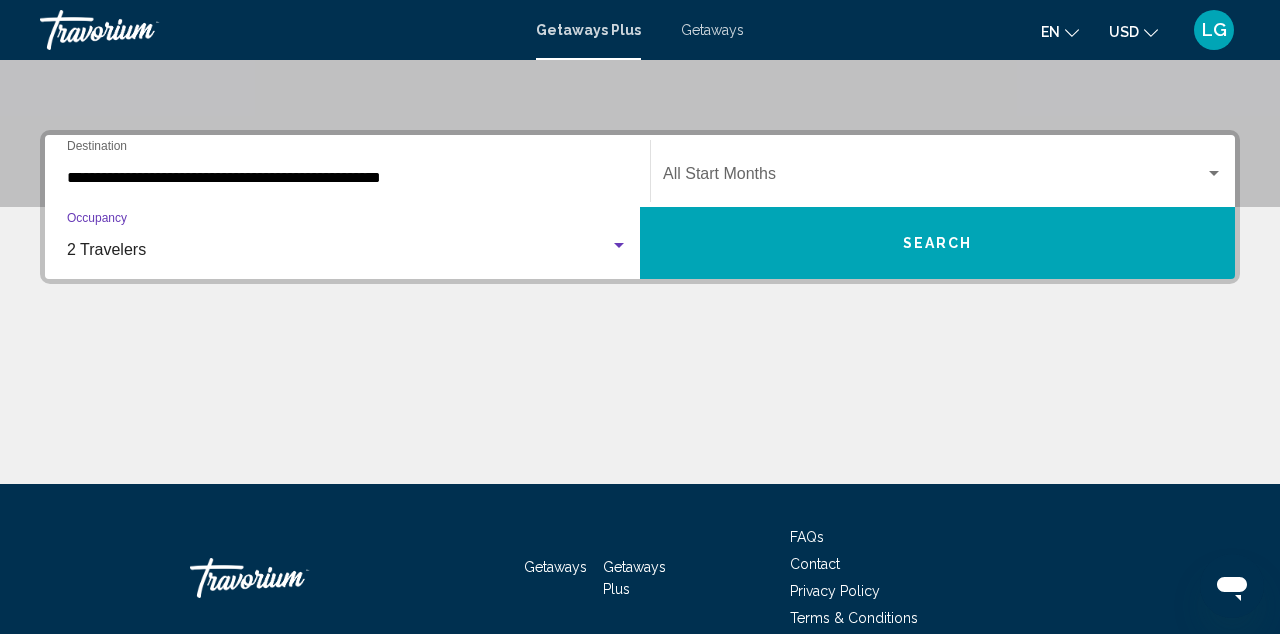 click at bounding box center (934, 178) 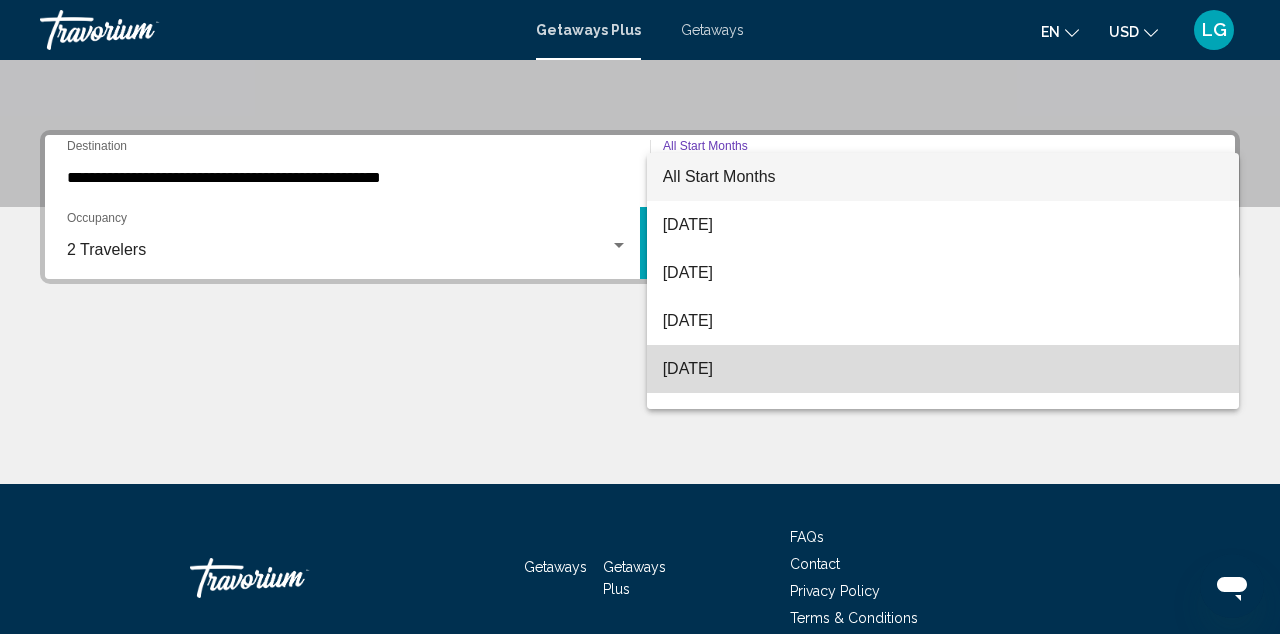 click on "[DATE]" at bounding box center [943, 369] 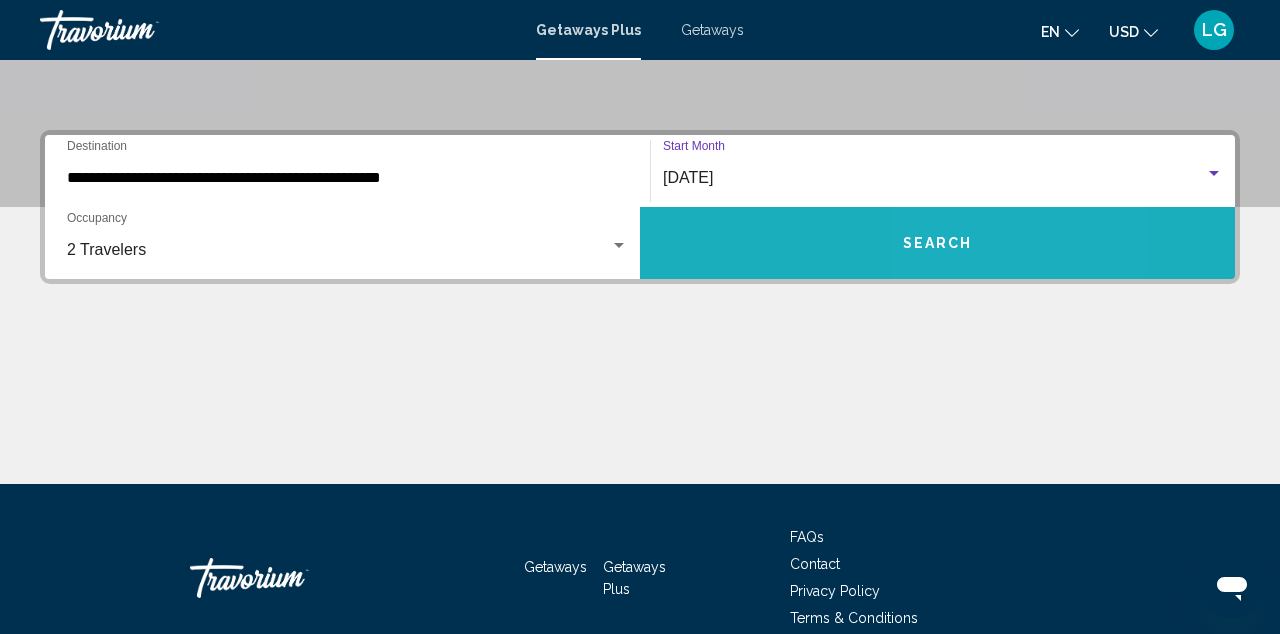 click on "Search" at bounding box center [938, 244] 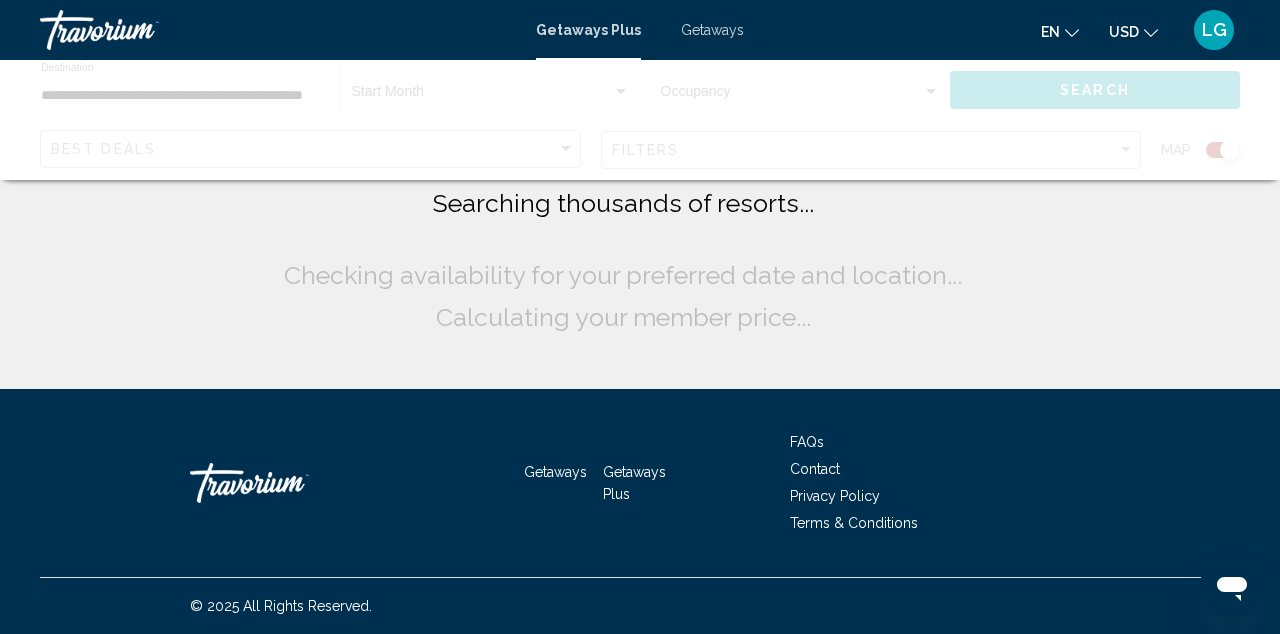 scroll, scrollTop: 0, scrollLeft: 0, axis: both 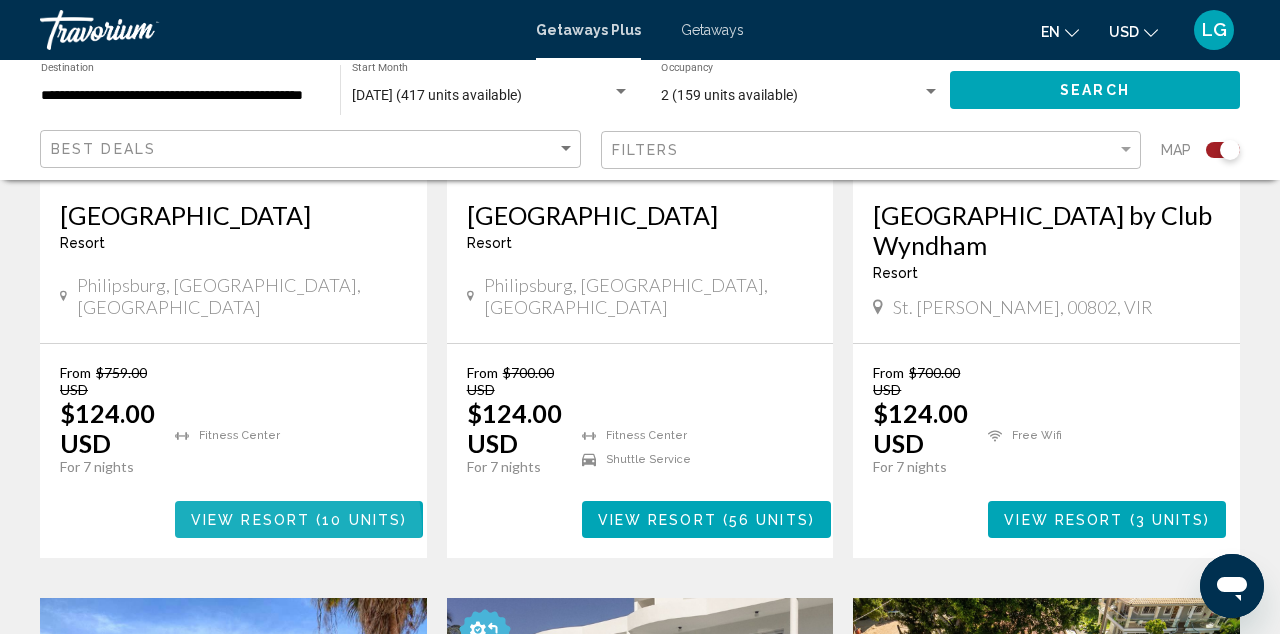 click on "View Resort" at bounding box center [250, 520] 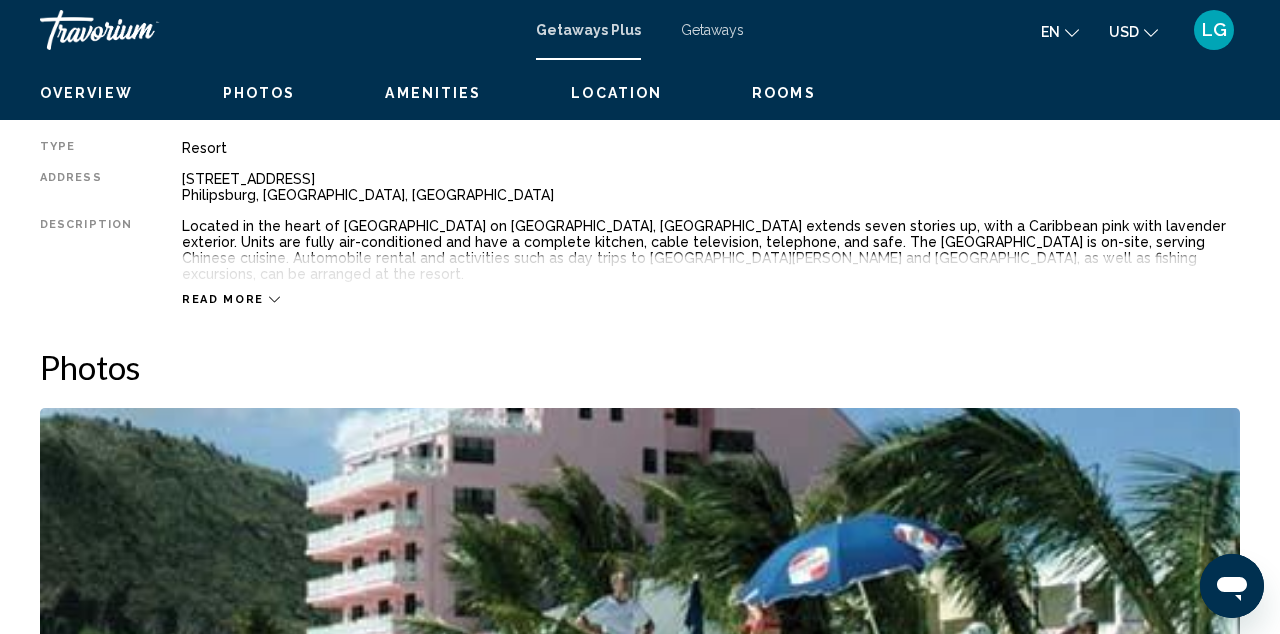 scroll, scrollTop: 170, scrollLeft: 0, axis: vertical 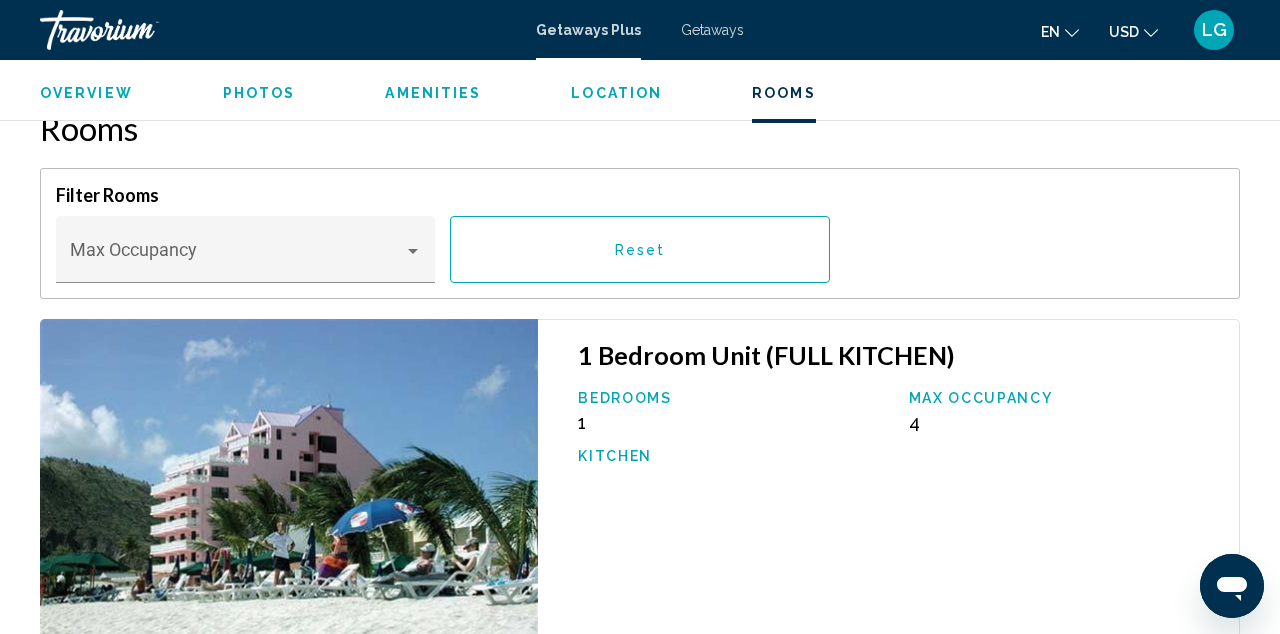 click at bounding box center (289, 506) 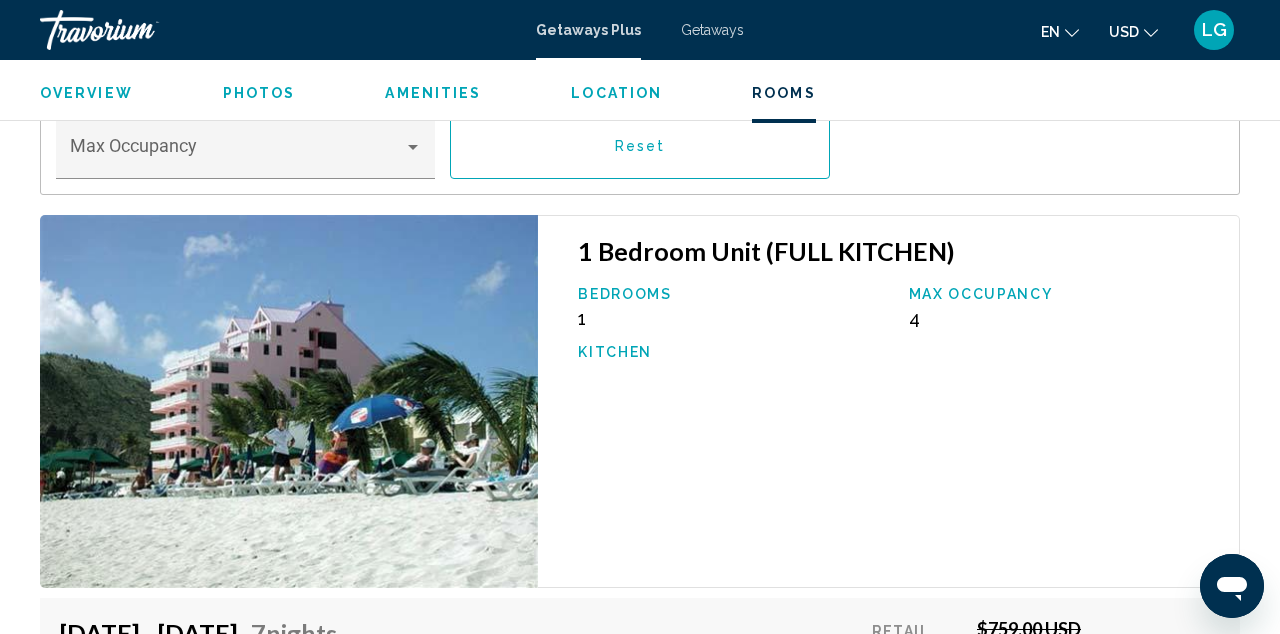 scroll, scrollTop: 3111, scrollLeft: 0, axis: vertical 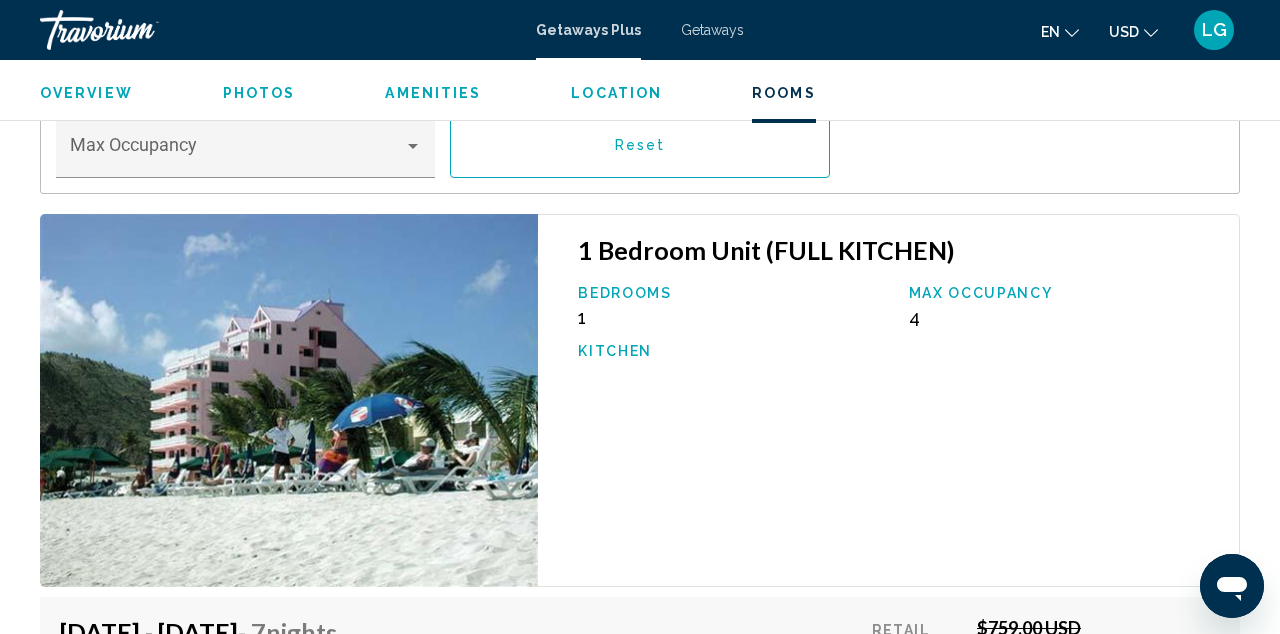 click at bounding box center (289, 401) 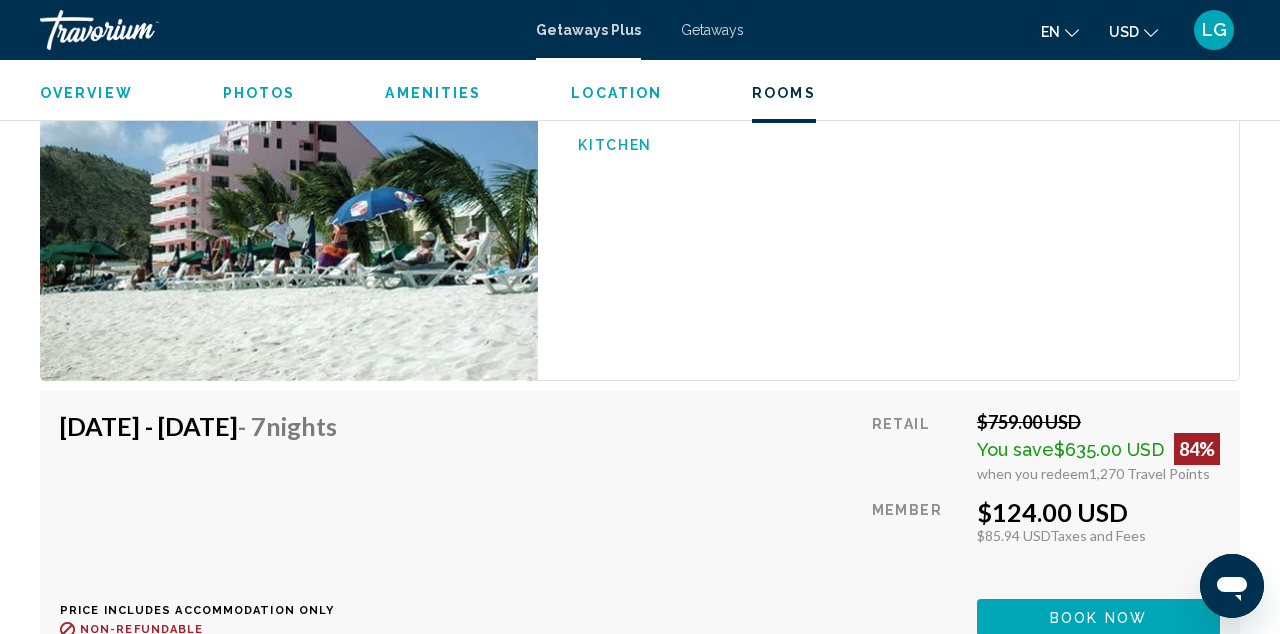scroll, scrollTop: 3346, scrollLeft: 0, axis: vertical 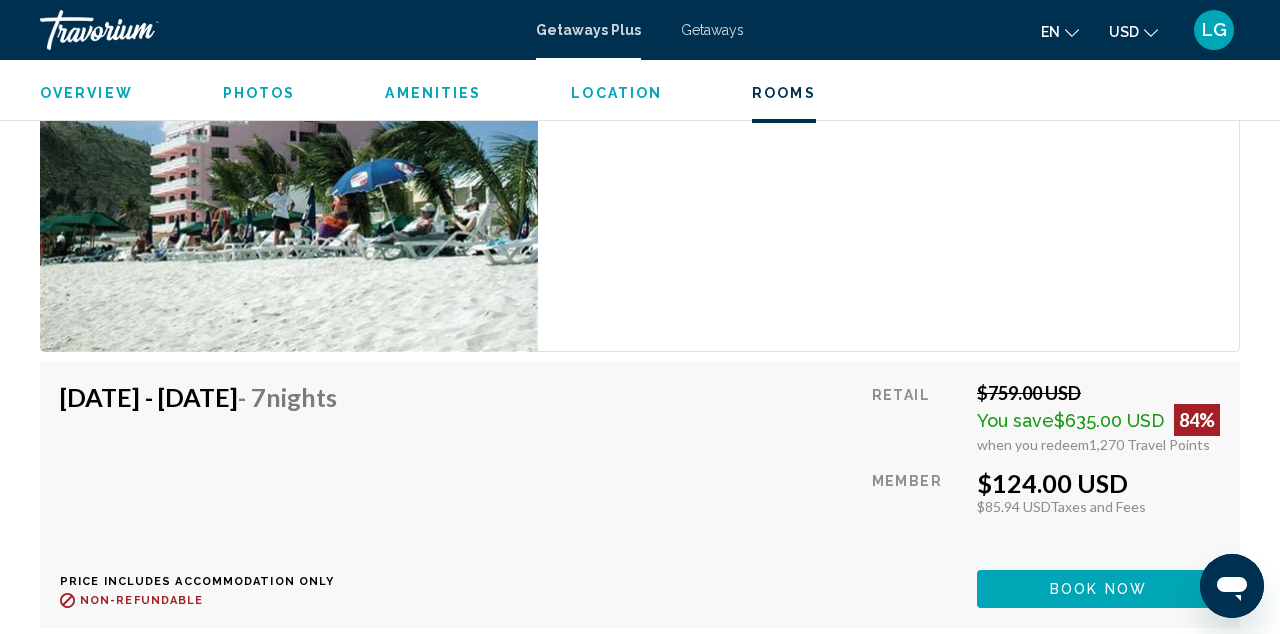 click on "$124.00 USD" at bounding box center [1098, 483] 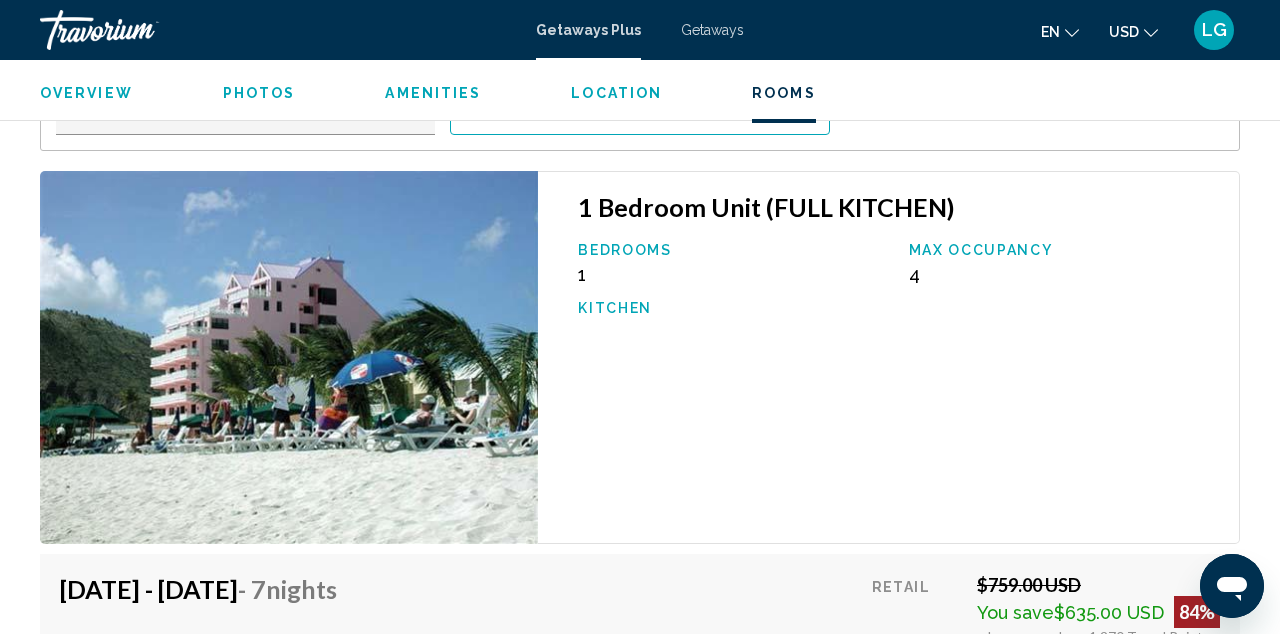 scroll, scrollTop: 3184, scrollLeft: 0, axis: vertical 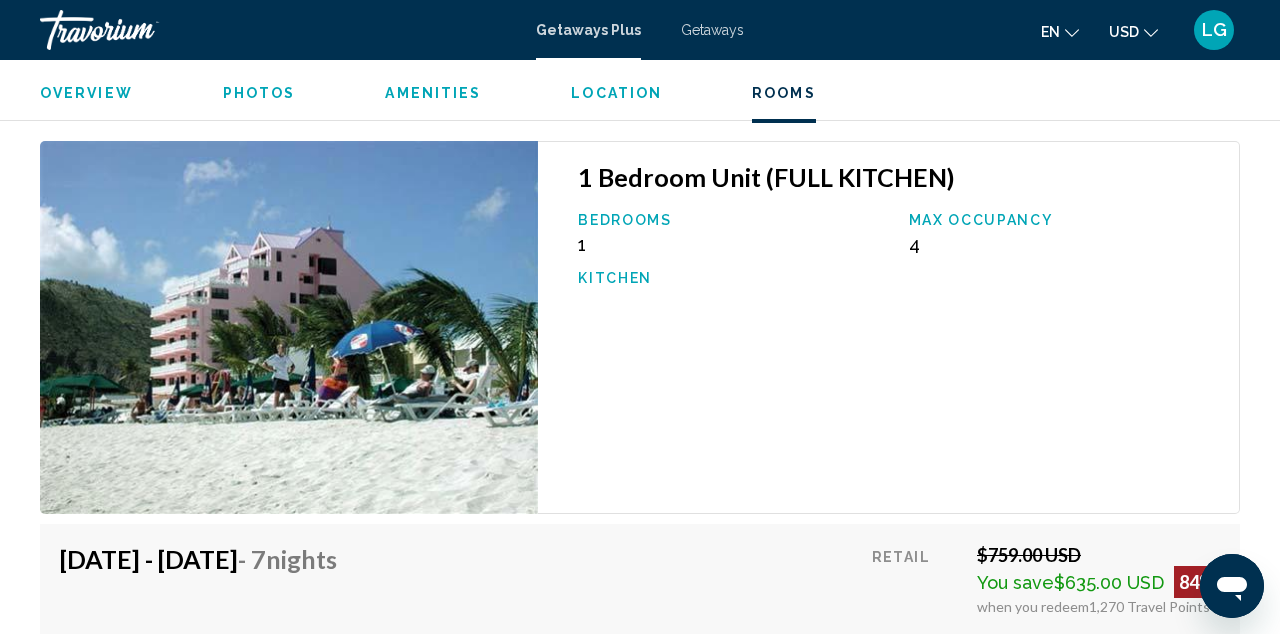 click at bounding box center (289, 328) 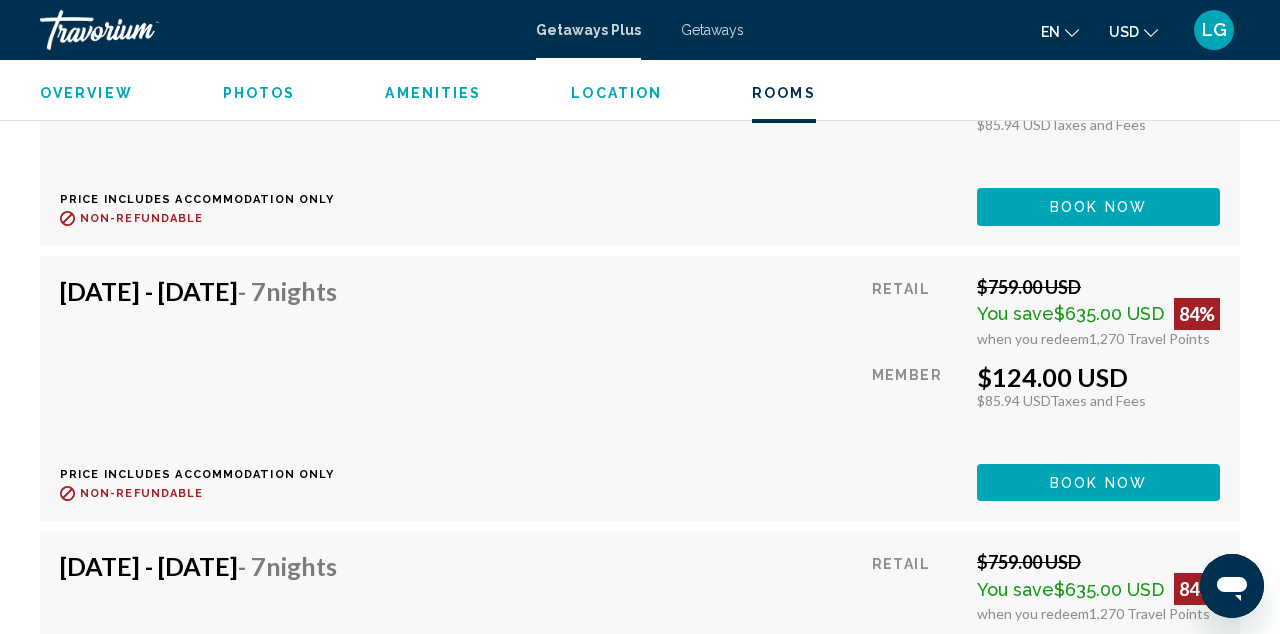 scroll, scrollTop: 3730, scrollLeft: 0, axis: vertical 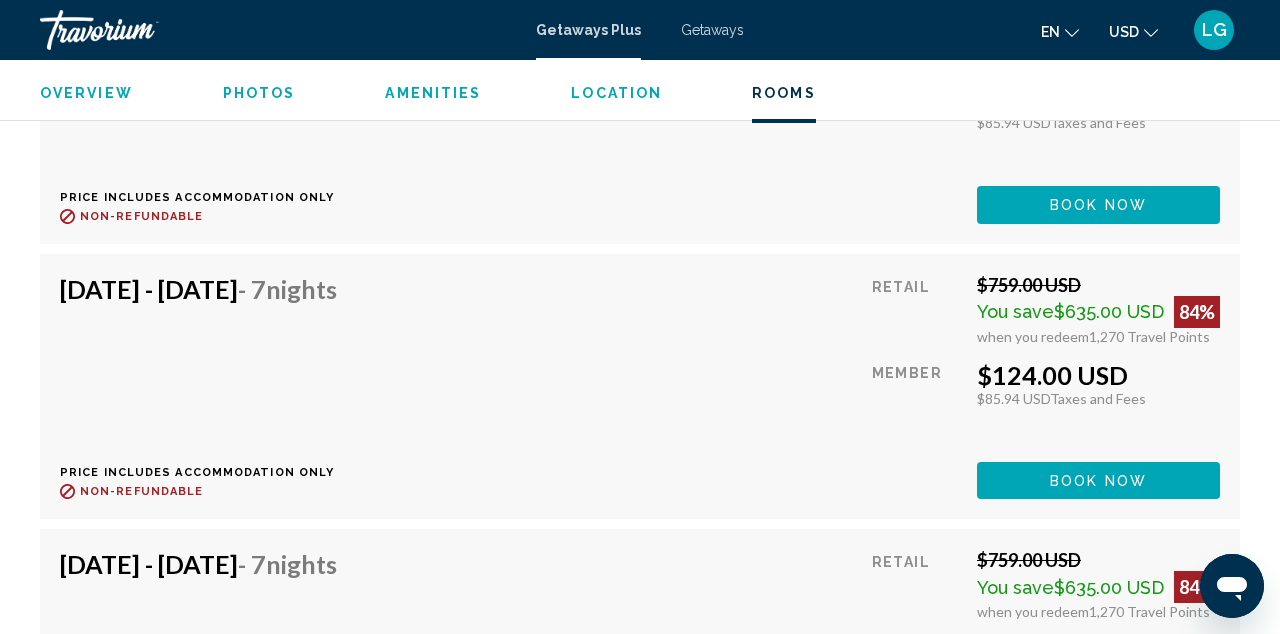 click on "You save" at bounding box center [1015, 311] 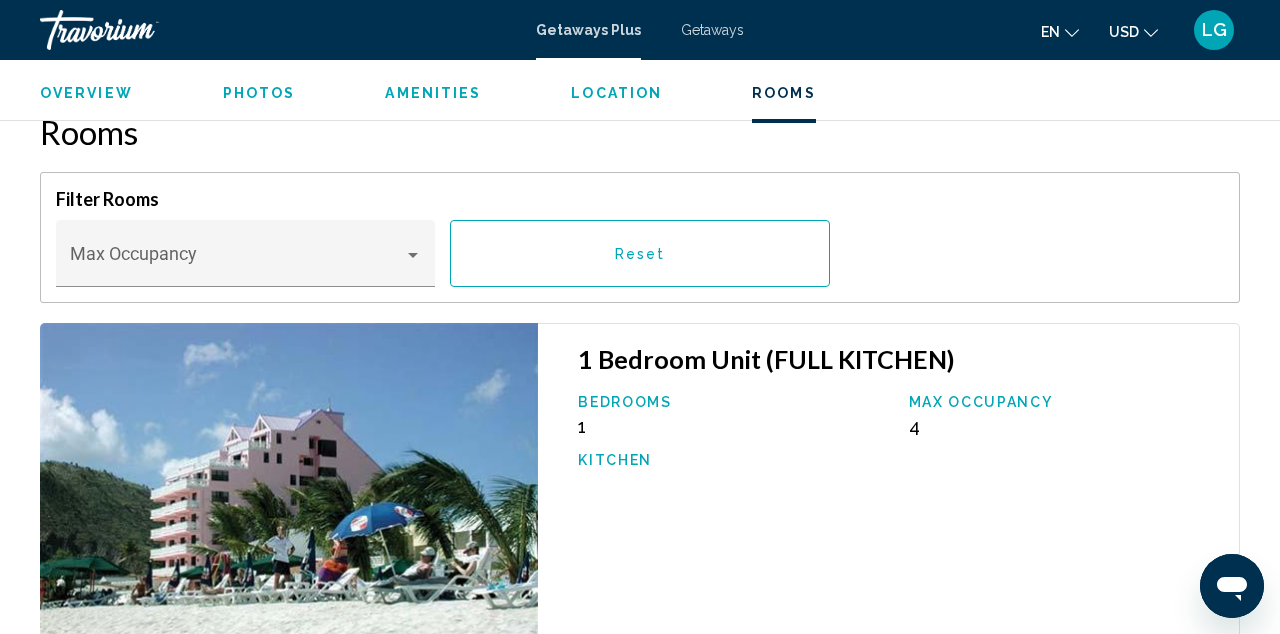 scroll, scrollTop: 2999, scrollLeft: 0, axis: vertical 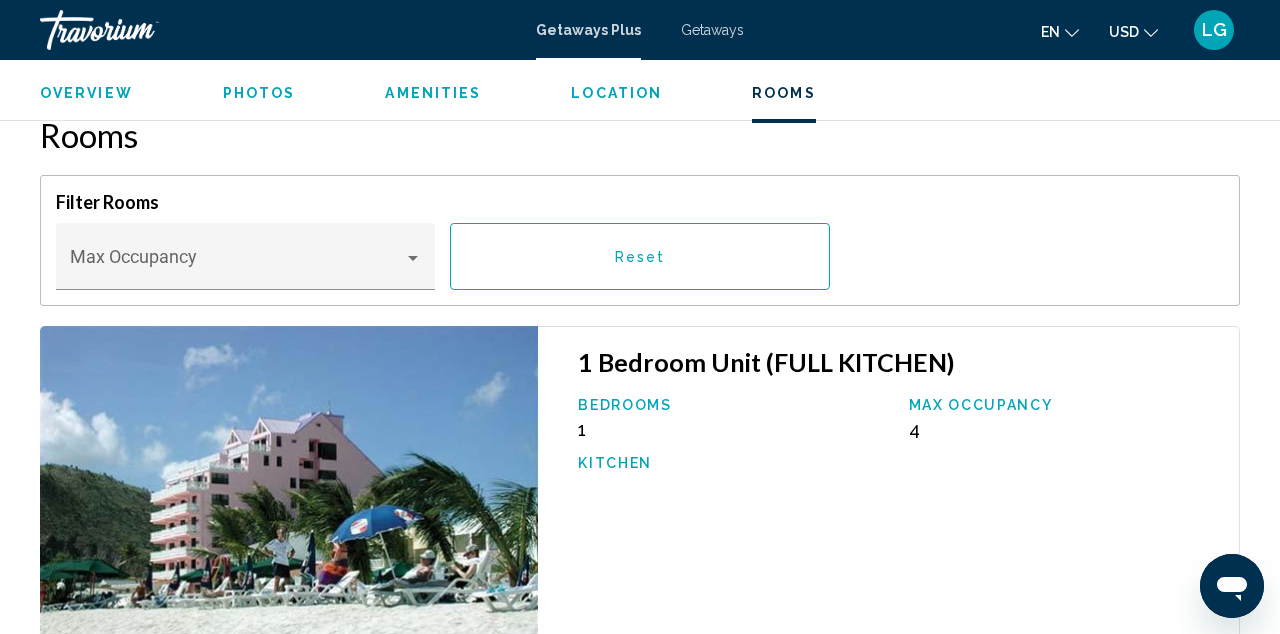 click at bounding box center [289, 513] 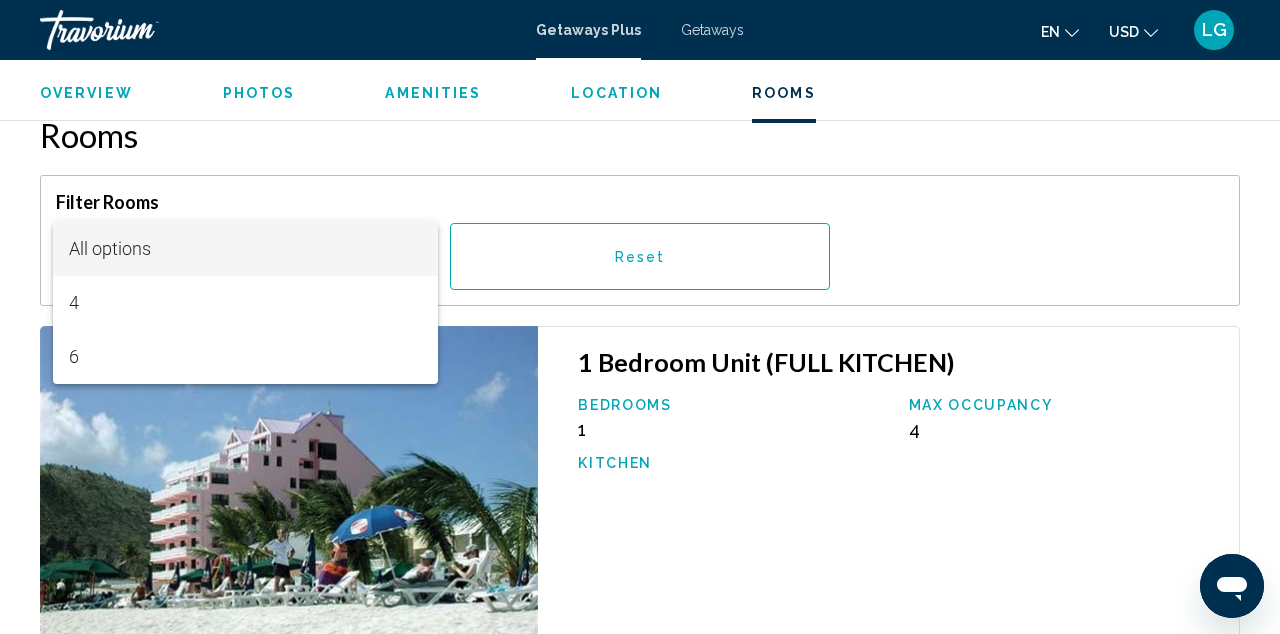 click at bounding box center (640, 317) 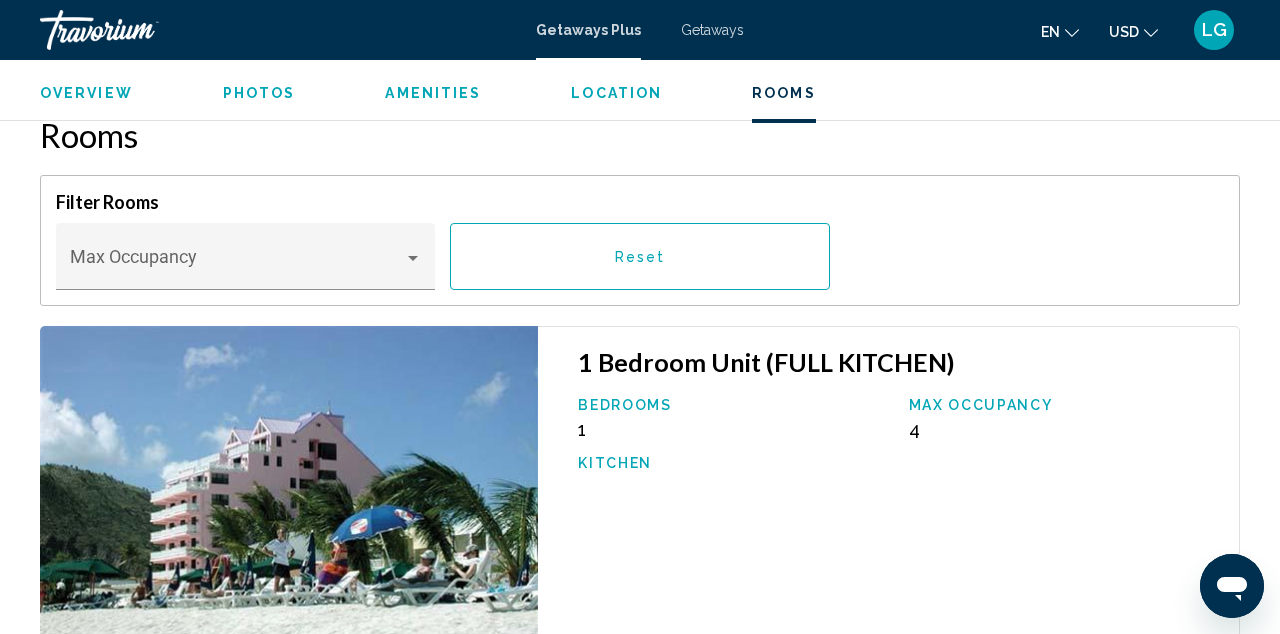 click at bounding box center (246, 266) 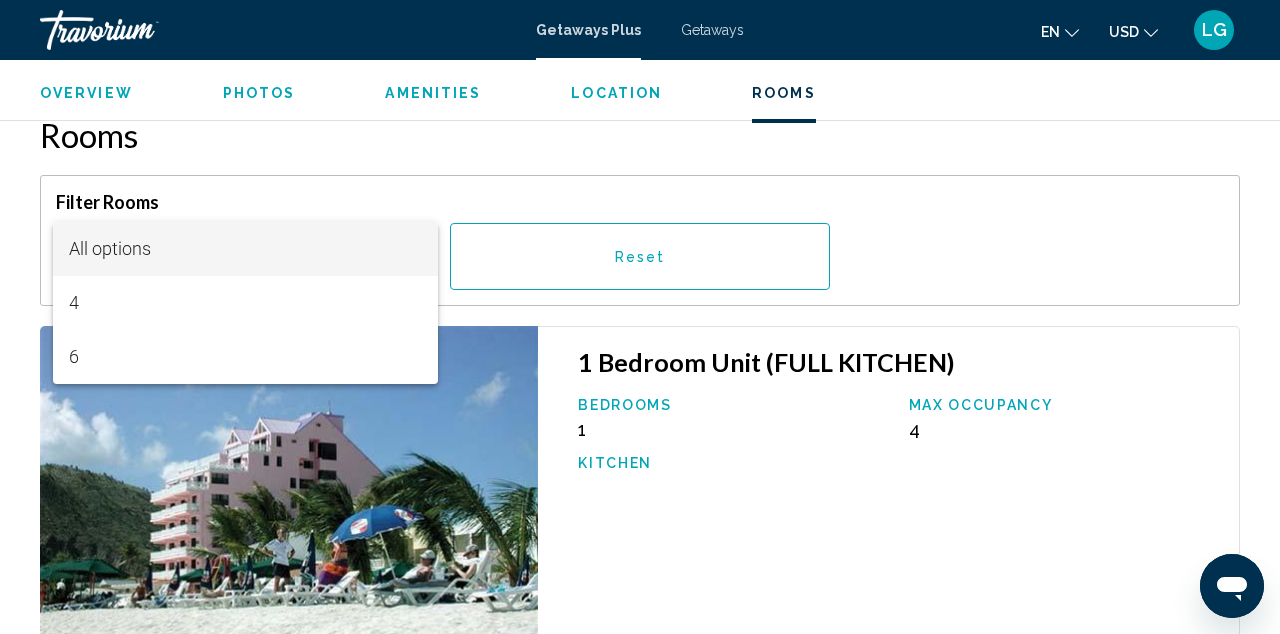click at bounding box center [640, 317] 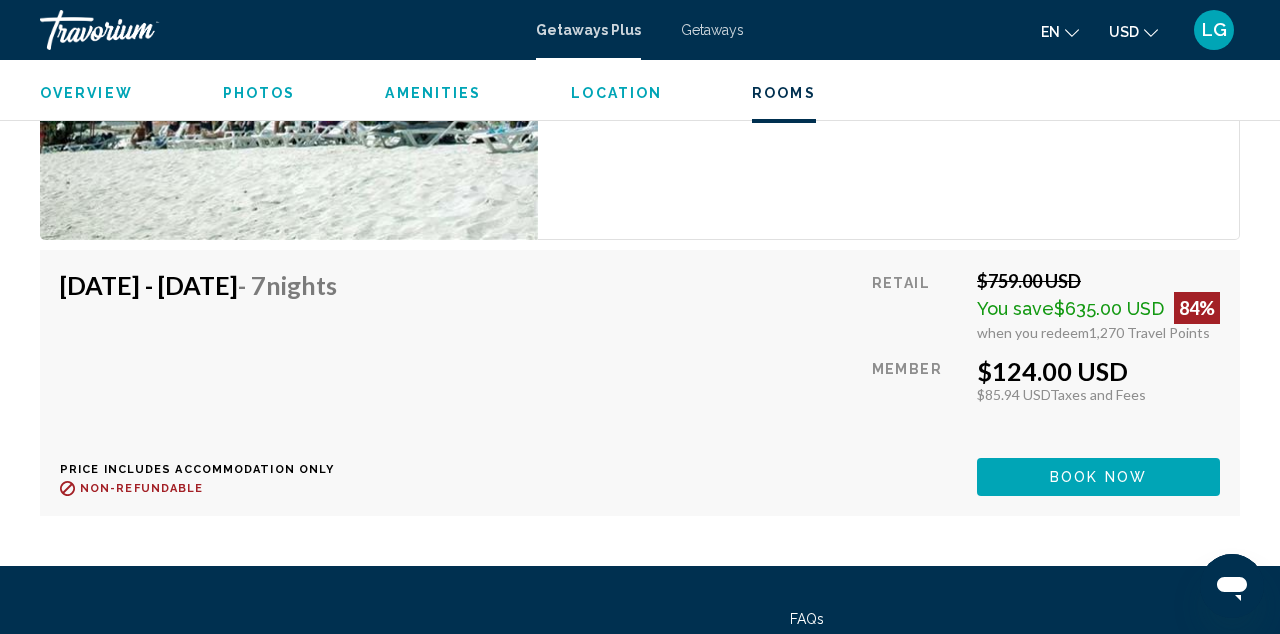 scroll, scrollTop: 4772, scrollLeft: 0, axis: vertical 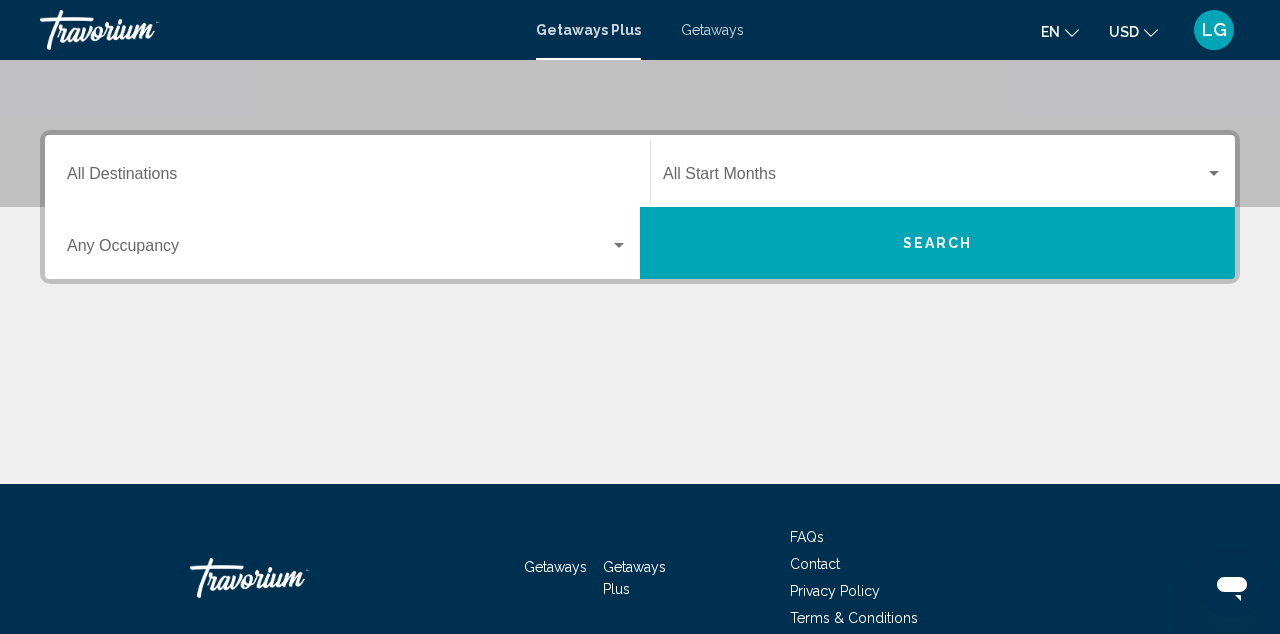 click at bounding box center (338, 250) 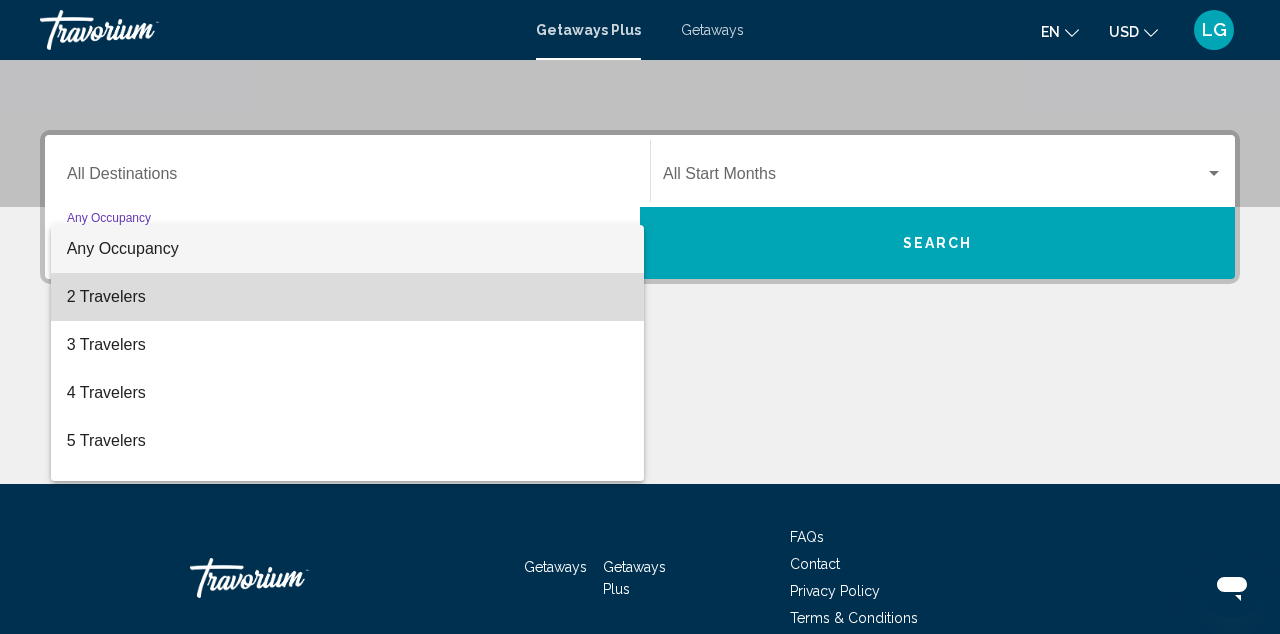 click on "2 Travelers" at bounding box center [347, 297] 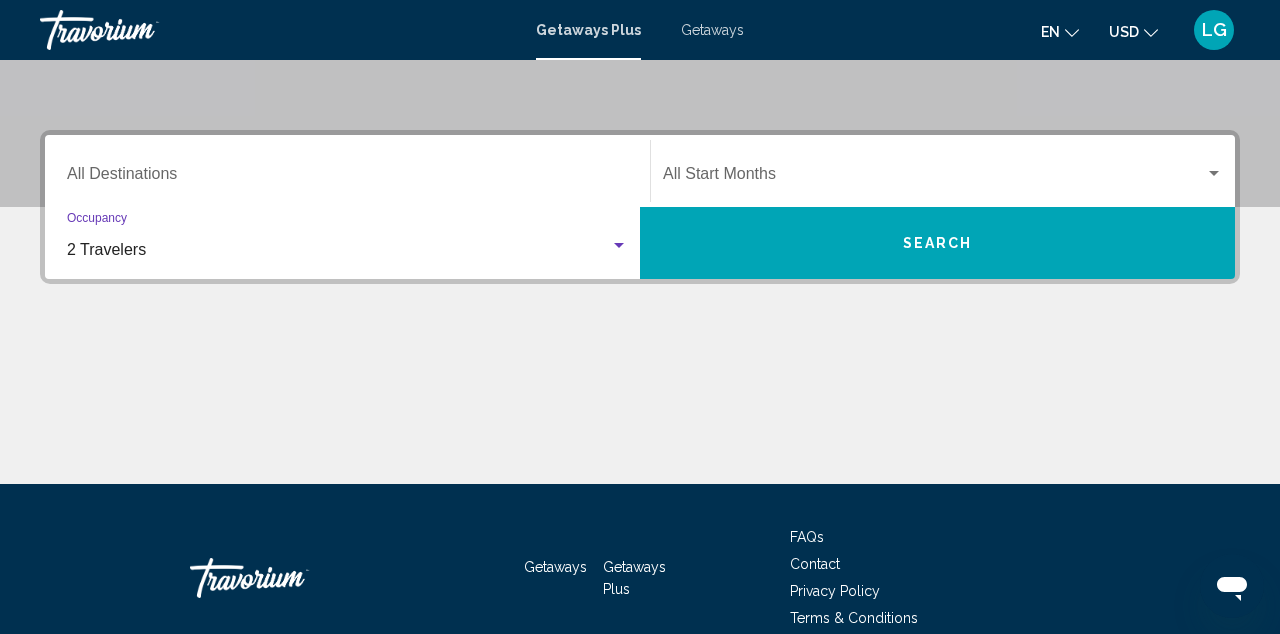 click on "Destination All Destinations" at bounding box center [347, 178] 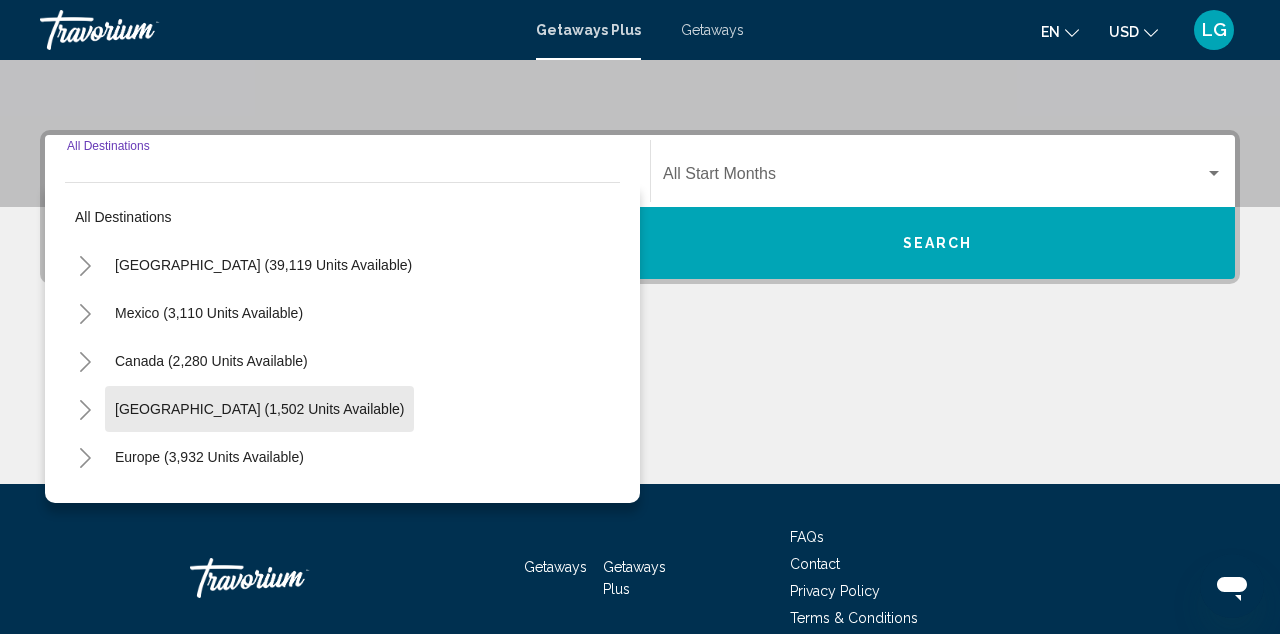 click on "[GEOGRAPHIC_DATA] (1,502 units available)" at bounding box center [209, 457] 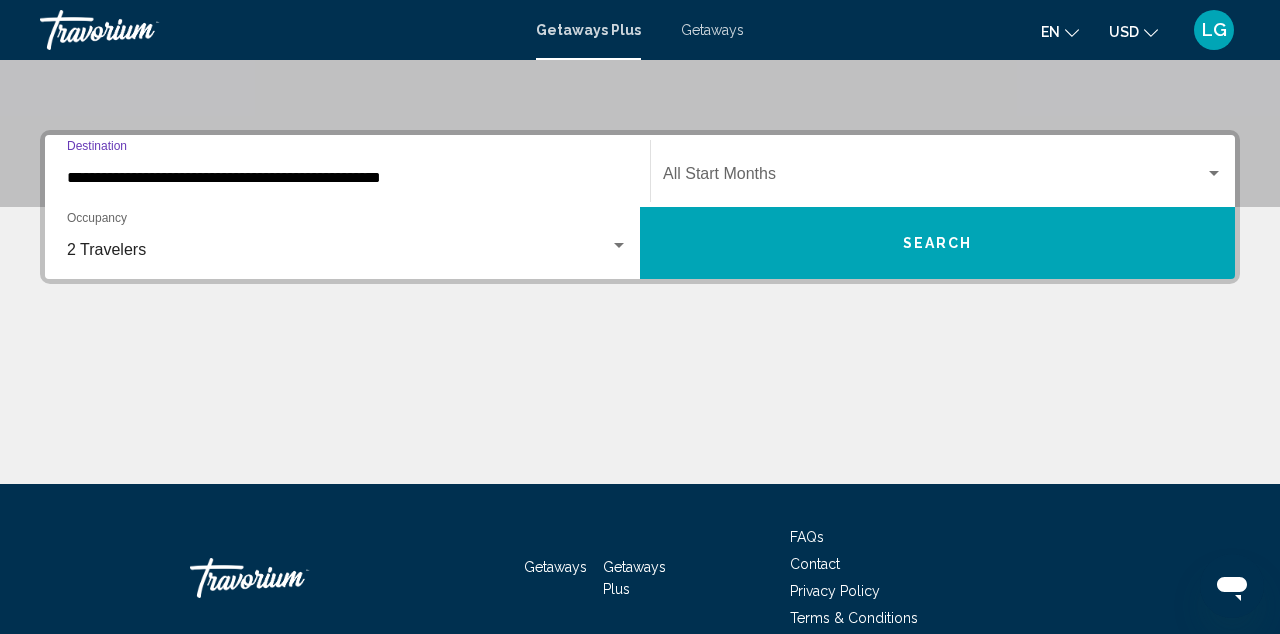 click at bounding box center [934, 178] 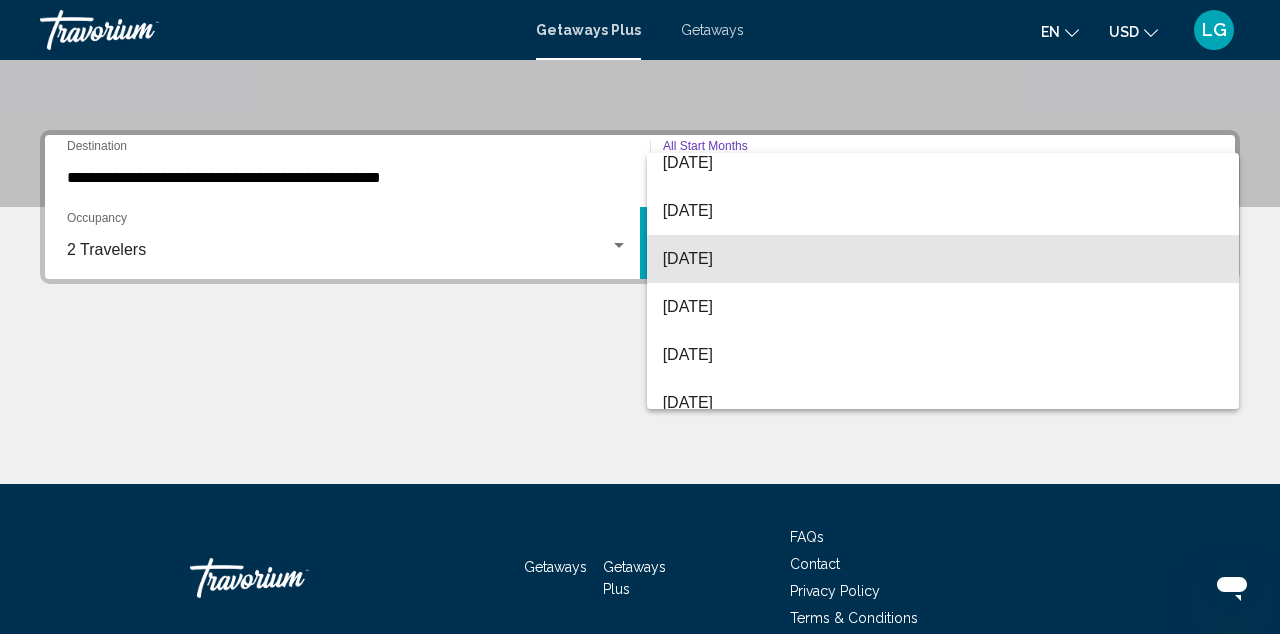 scroll, scrollTop: 114, scrollLeft: 0, axis: vertical 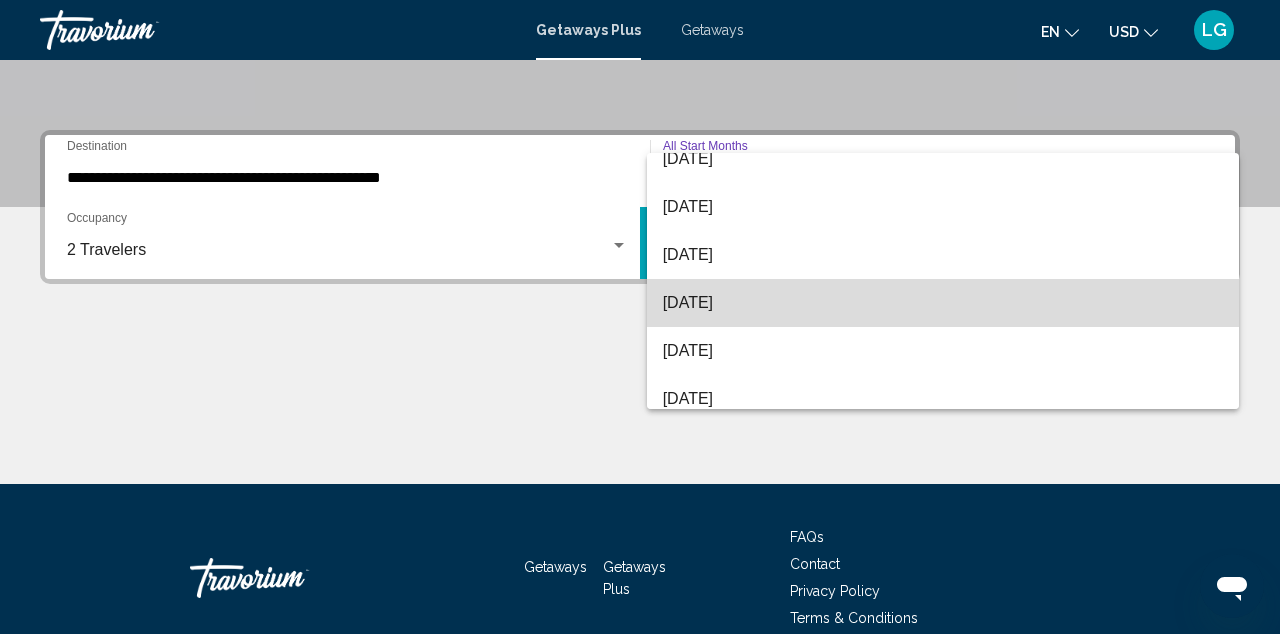 click on "[DATE]" at bounding box center (943, 303) 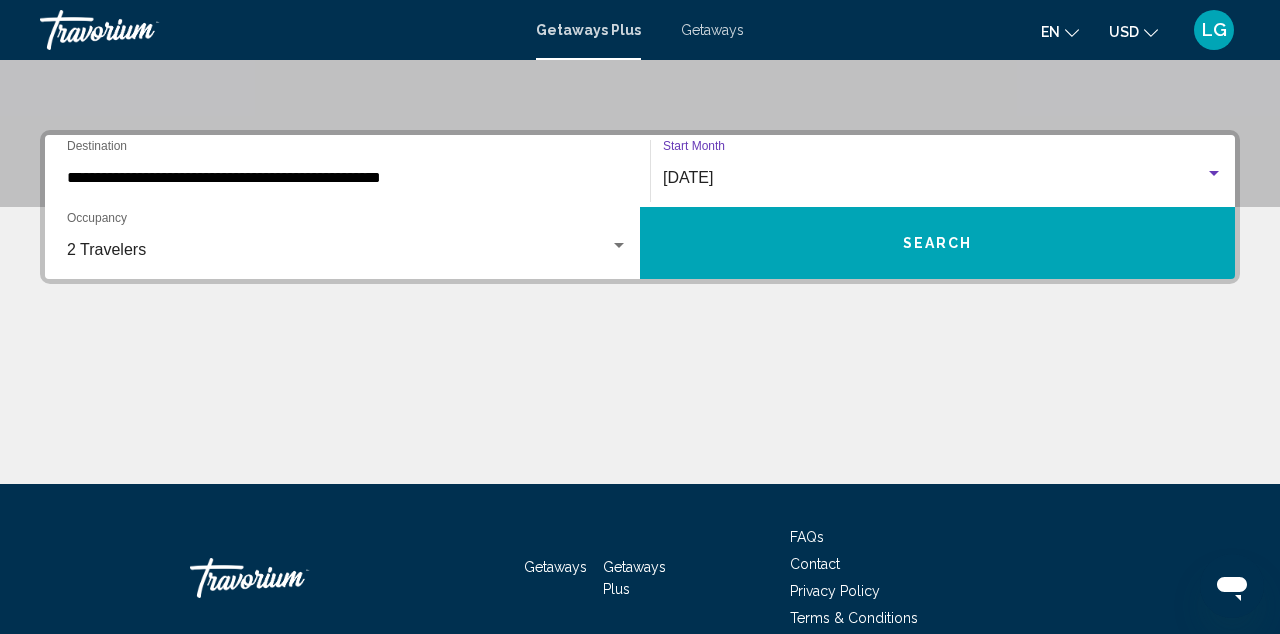 click on "Search" at bounding box center [937, 243] 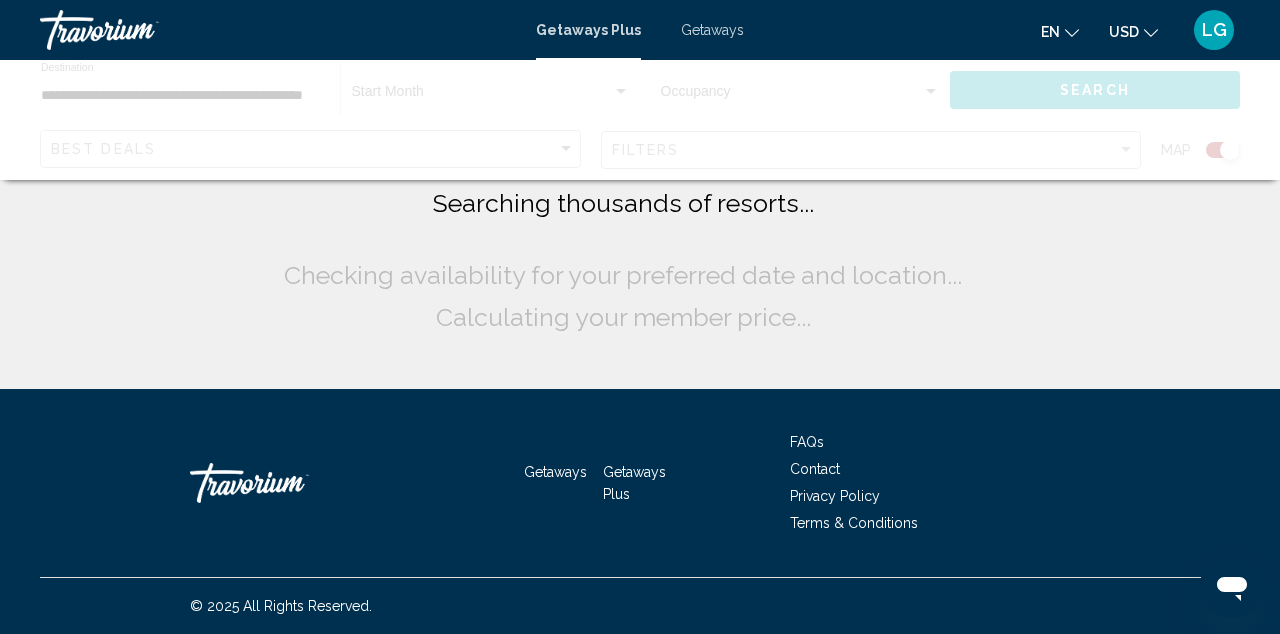 scroll, scrollTop: 0, scrollLeft: 0, axis: both 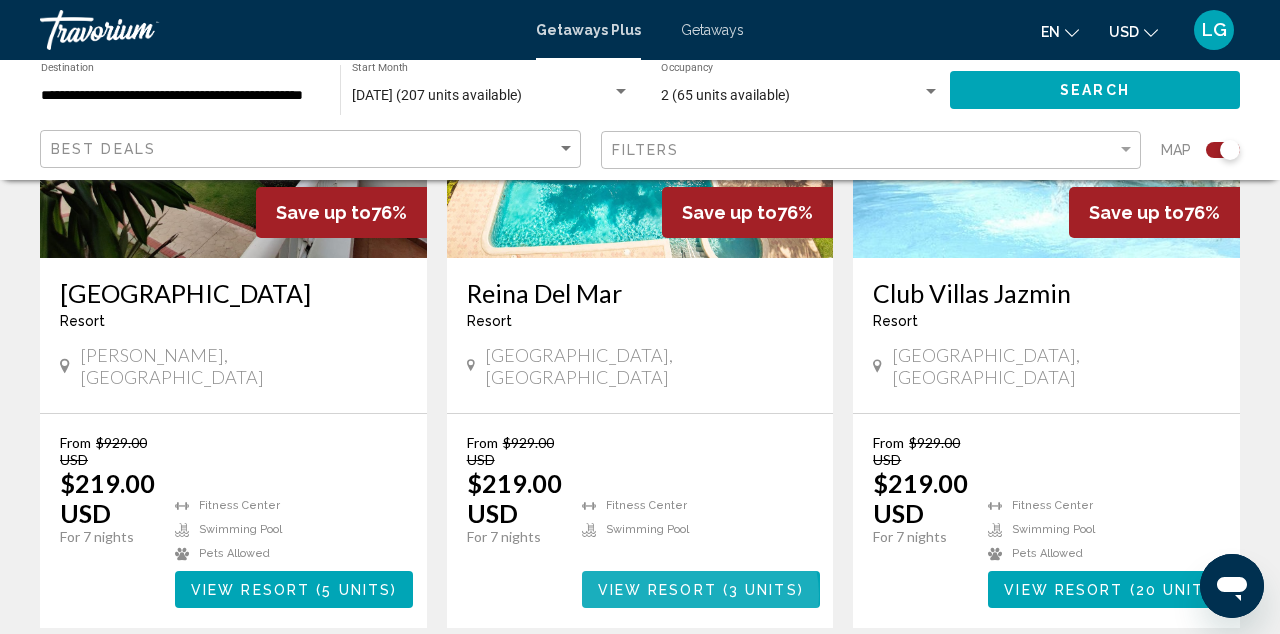 click on "View Resort" at bounding box center (657, 590) 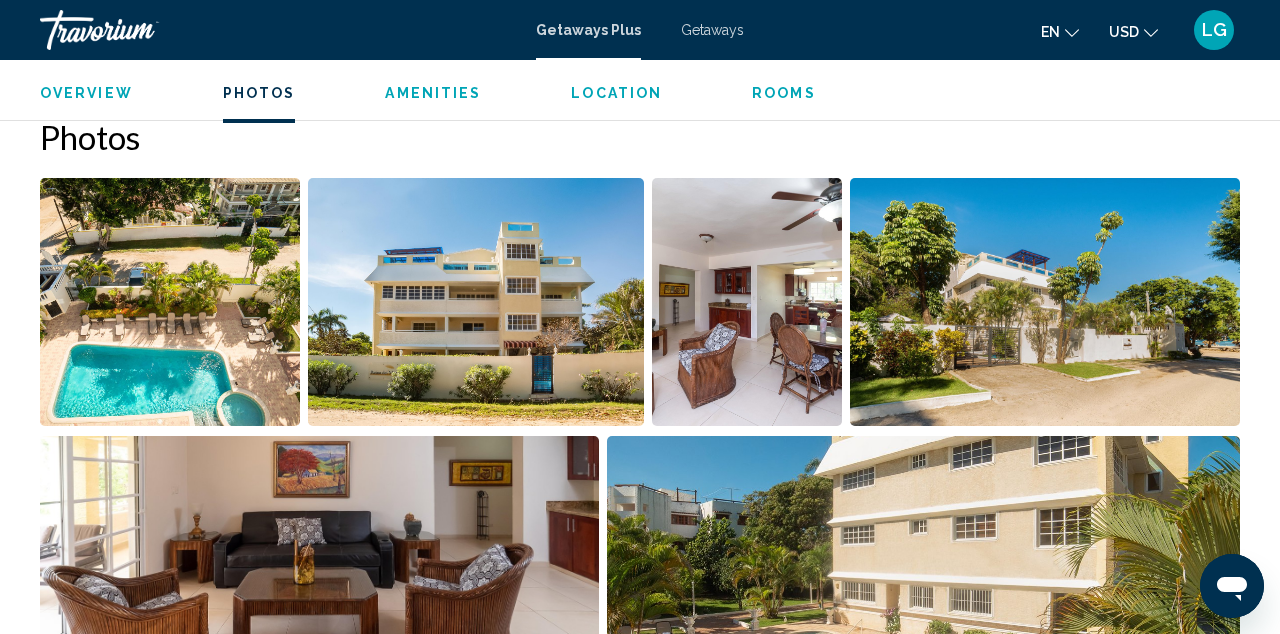 scroll, scrollTop: 1262, scrollLeft: 0, axis: vertical 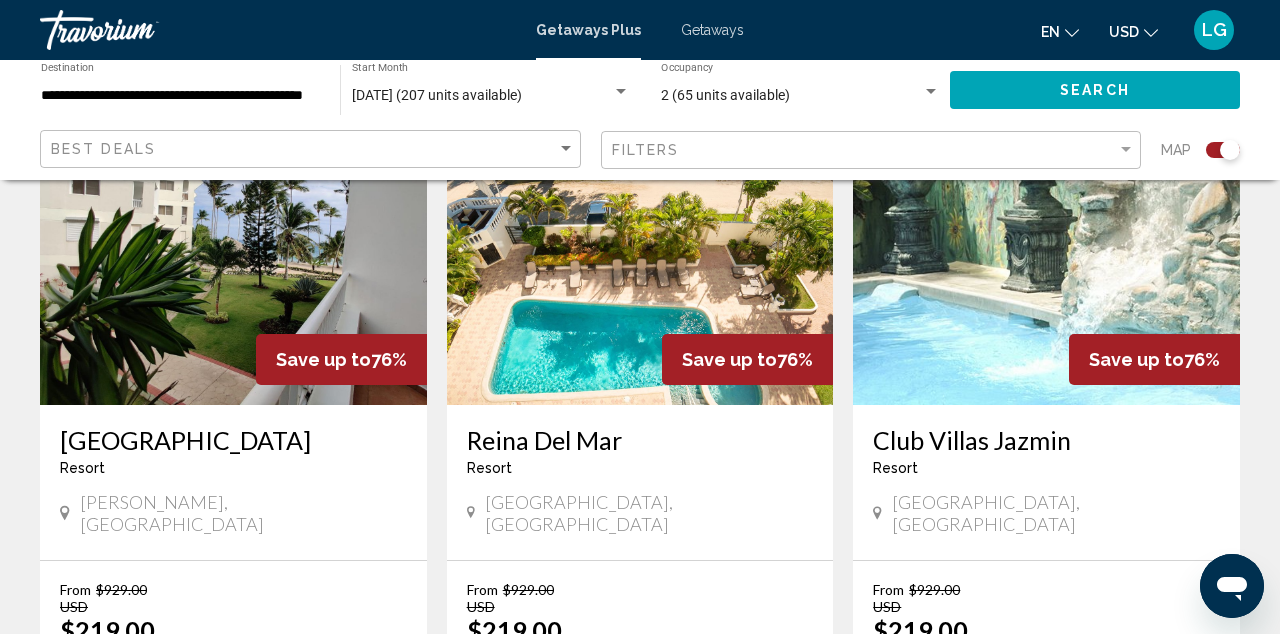 click on "View Resort    ( 5 units )" at bounding box center (294, 736) 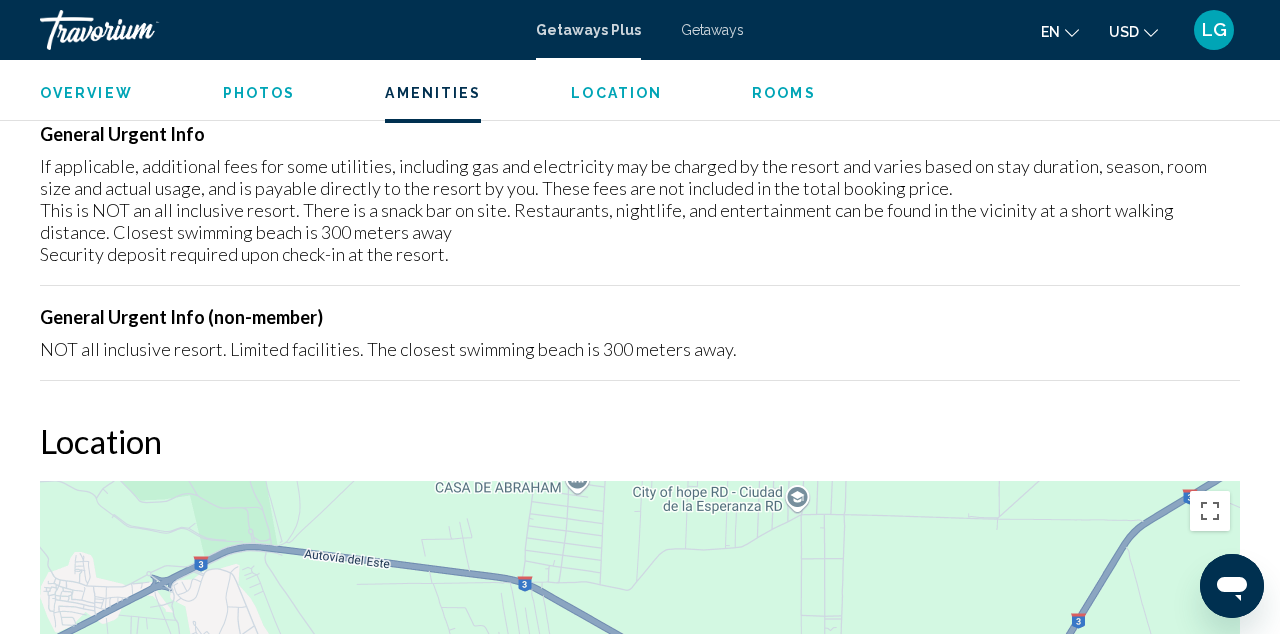 scroll, scrollTop: 2095, scrollLeft: 0, axis: vertical 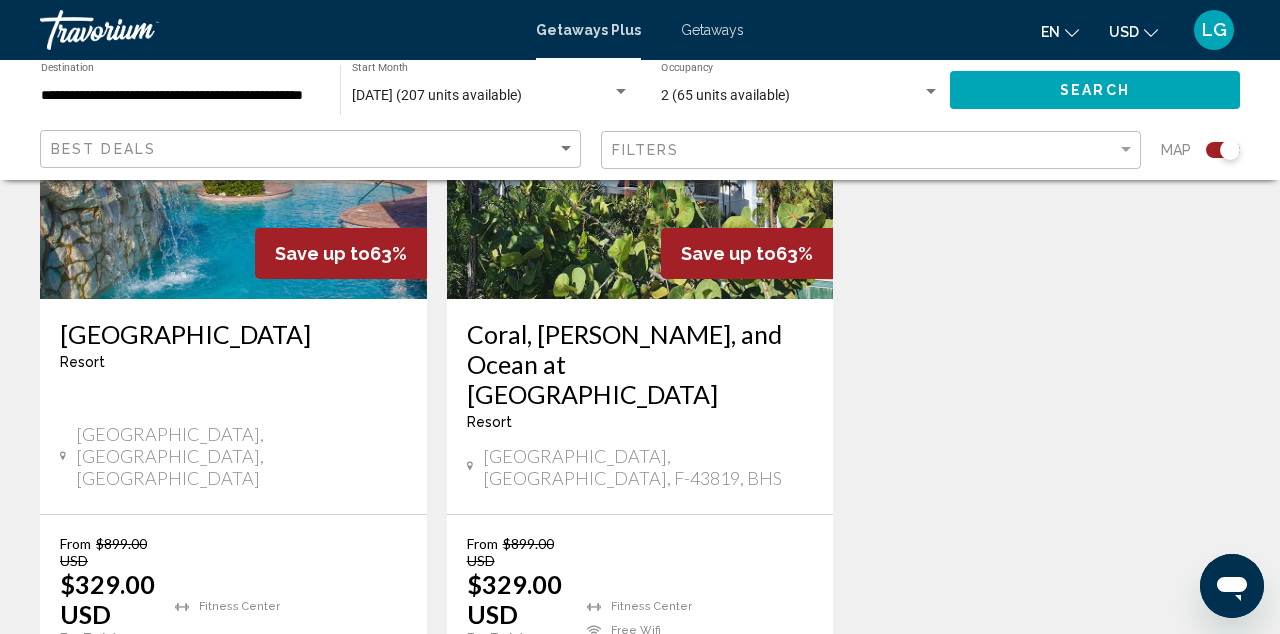 click on "79 units" at bounding box center (361, 691) 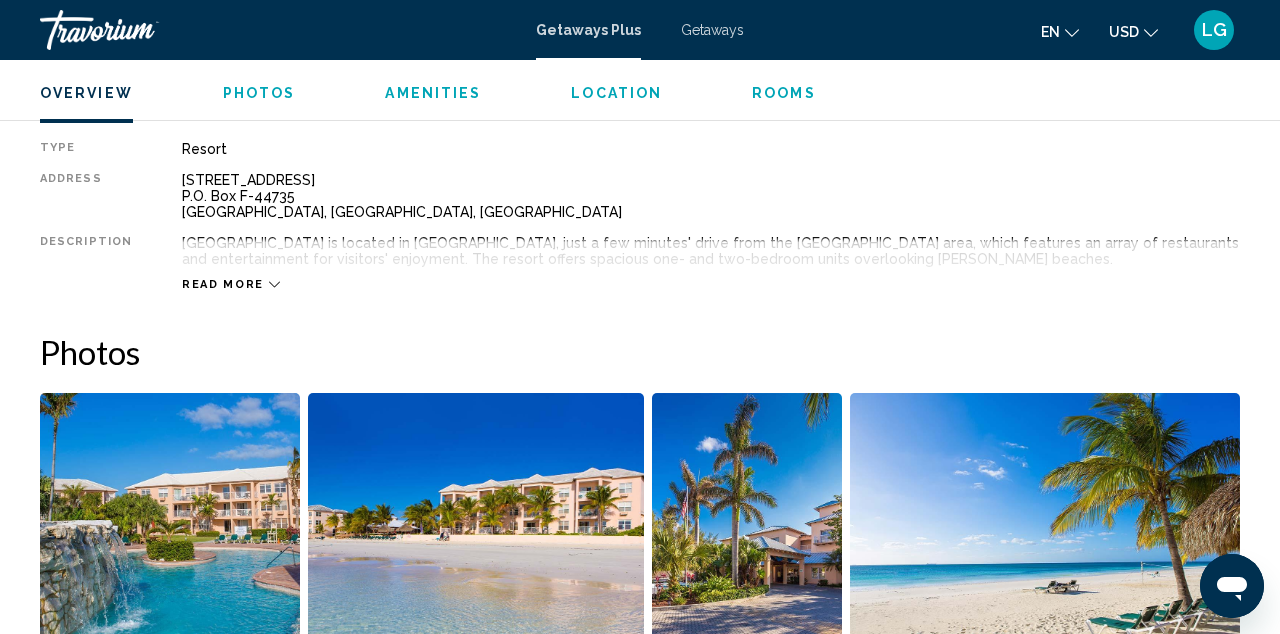 scroll, scrollTop: 1054, scrollLeft: 0, axis: vertical 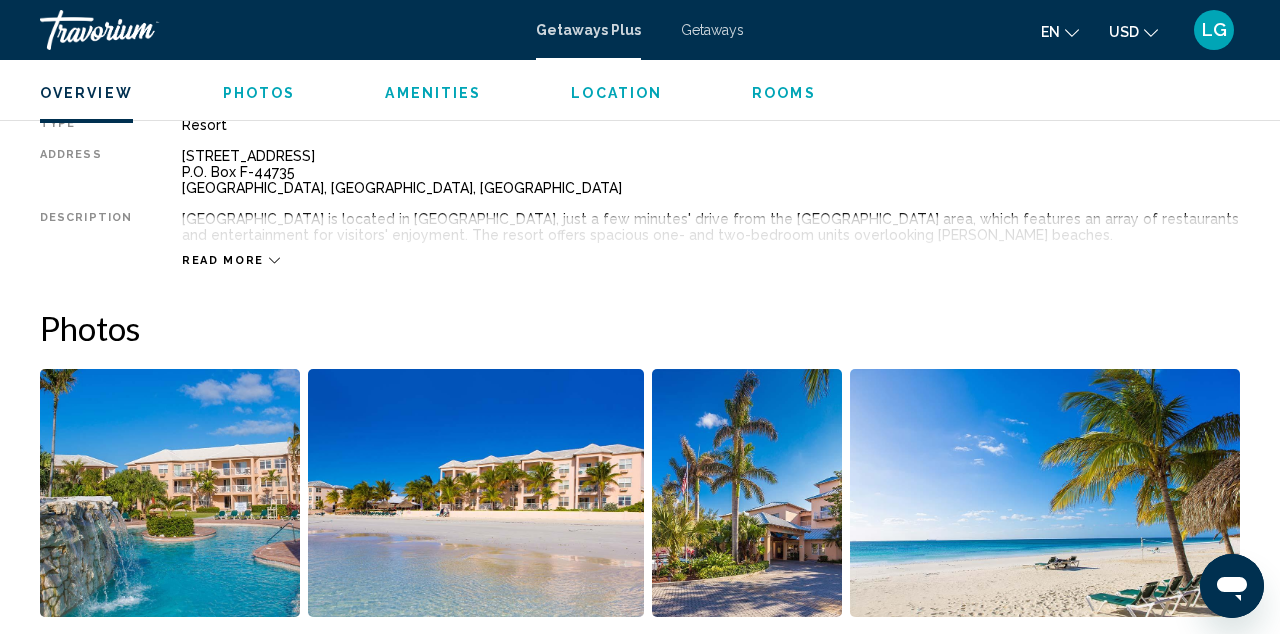 click on "Overview Type Resort All-Inclusive No All-Inclusive Address 123 Silver Point Drive P.O. Box F-44735 Freeport, Grand Bahama Island, BHS Description Island Seas Resort is located in Freeport, just a few minutes' drive from the Port Lucaya area, which features an array of restaurants and entertainment for visitors' enjoyment. The resort offers spacious one- and two-bedroom units overlooking white, sandy beaches. Read more
Photos Amenities gym No Amenities available. All-Inclusive Information Location To navigate the map with touch gestures double-tap and hold your finger on the map, then drag the map. ← Move left → Move right ↑ Move up ↓ Move down + Zoom in - Zoom out Home Jump left by 75% End Jump right by 75% Page Up Jump up by 75% Page Down Jump down by 75% To navigate, press the arrow keys. To activate drag with keyboard, press Alt + Enter. Once in keyboard drag state, use the arrow keys to move the marker. To complete the drag, press the Enter key. To cancel, press Escape. Terms" at bounding box center [640, 4407] 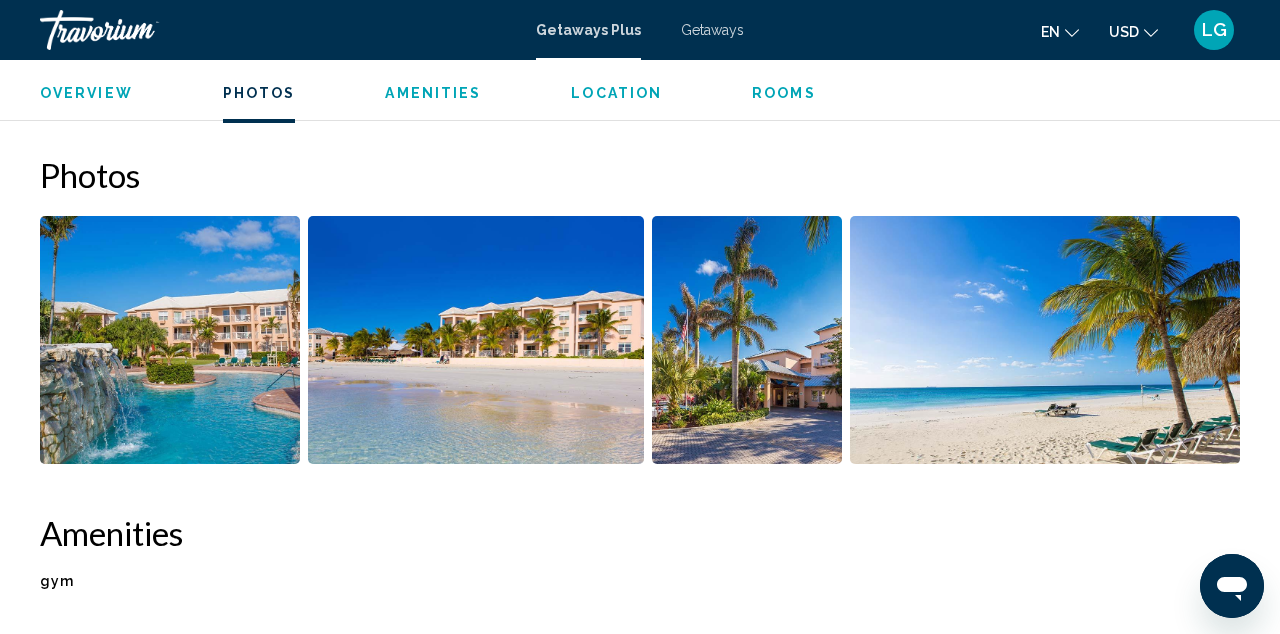 scroll, scrollTop: 1011, scrollLeft: 0, axis: vertical 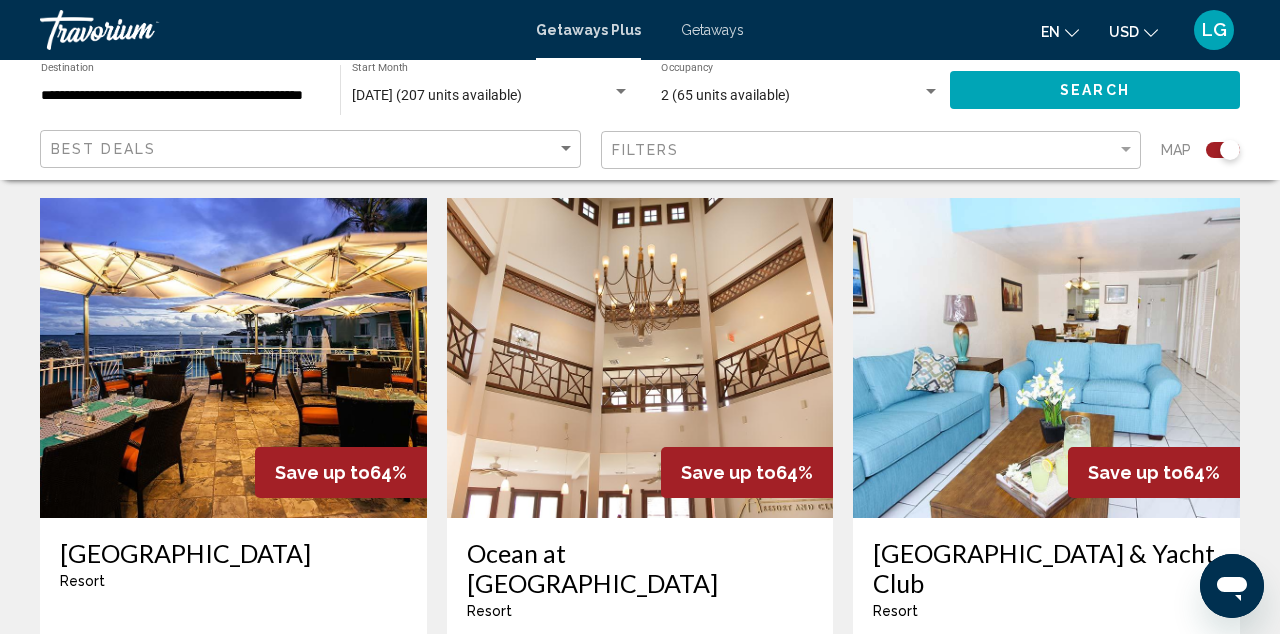 click on "Freeport Grand Bahamas Island, BHS" at bounding box center (1055, 656) 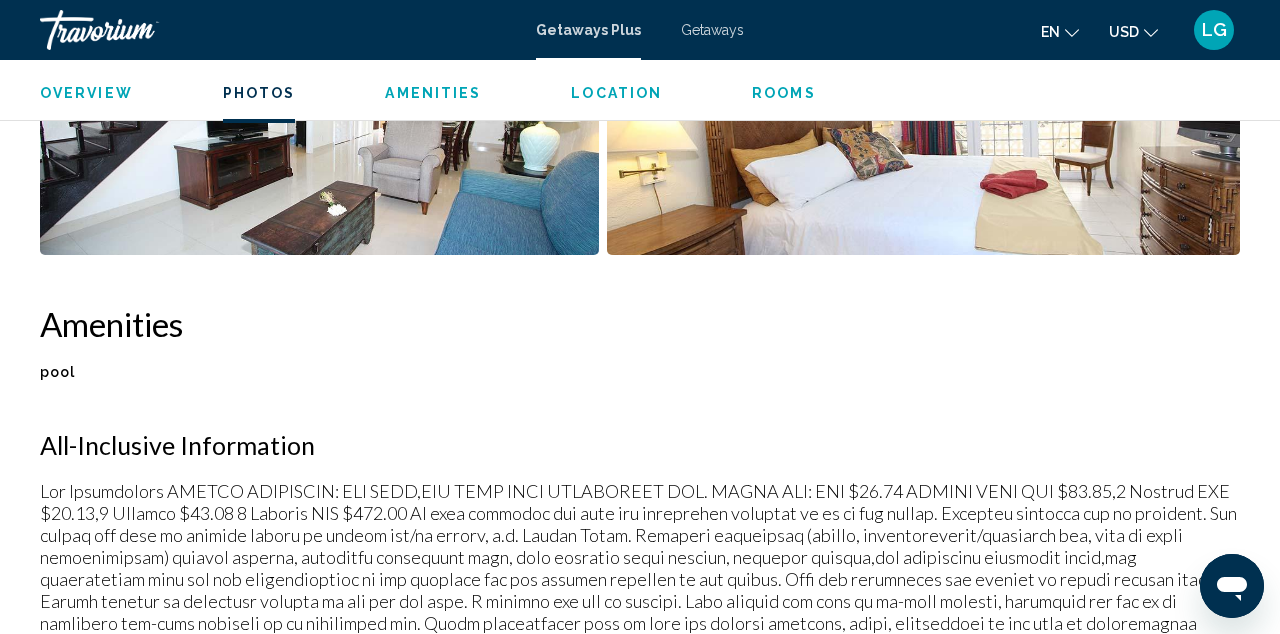 scroll, scrollTop: 1676, scrollLeft: 0, axis: vertical 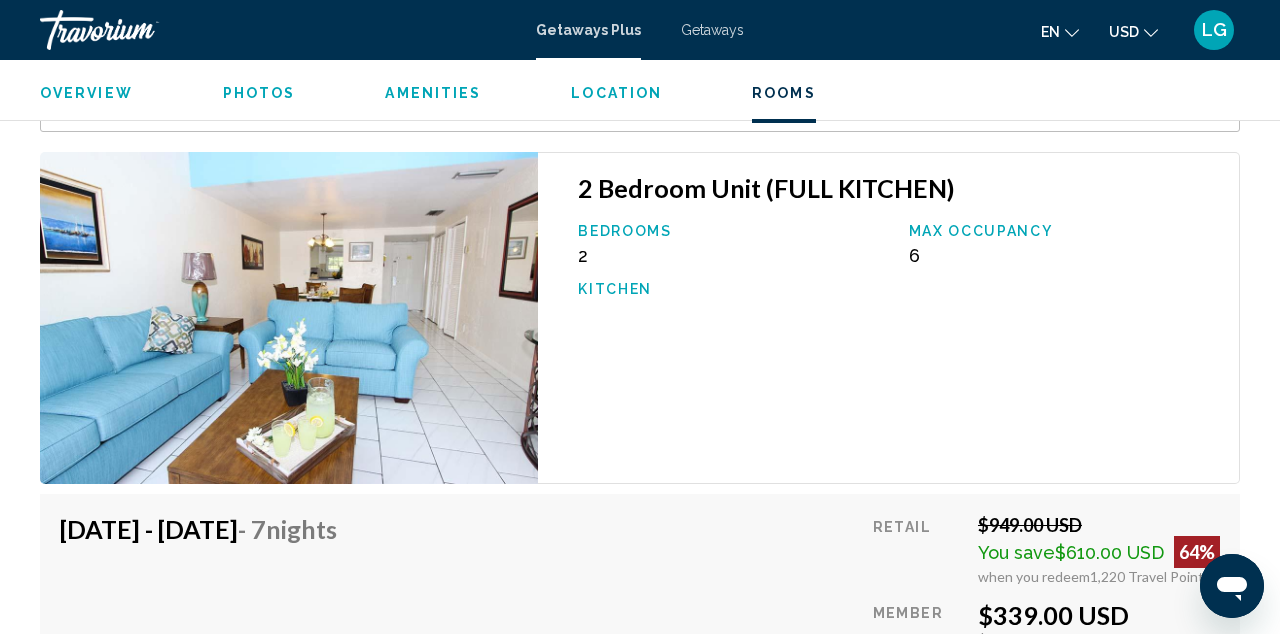 click on "Photos" at bounding box center (259, 93) 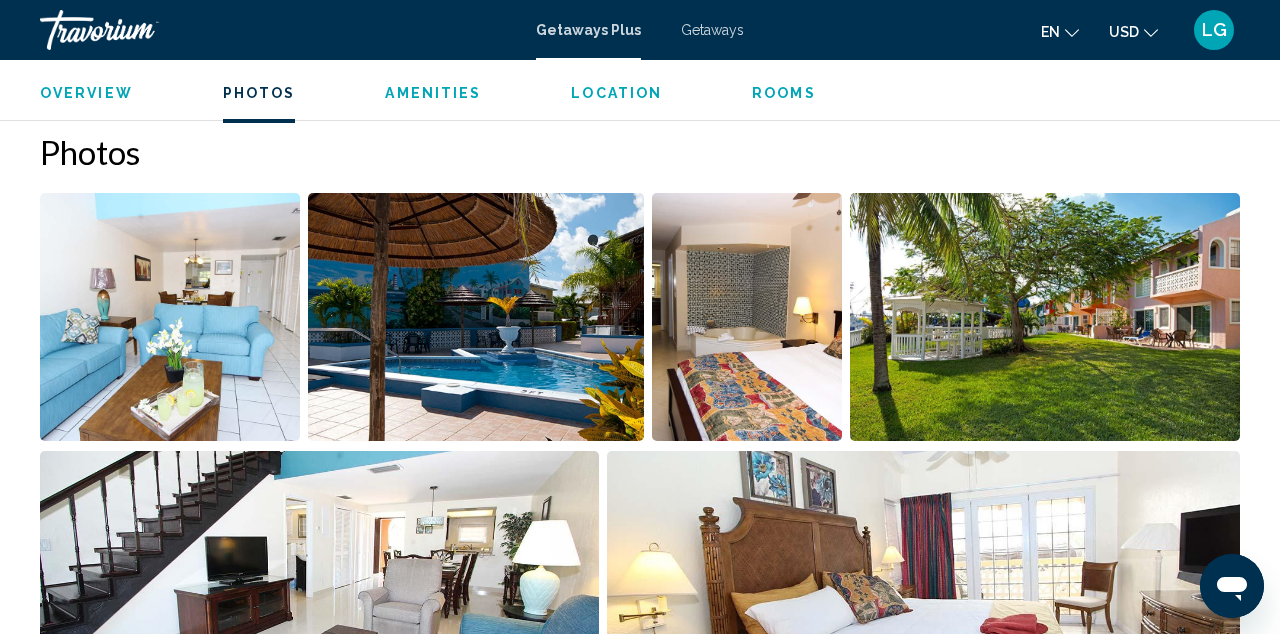 scroll, scrollTop: 1229, scrollLeft: 0, axis: vertical 